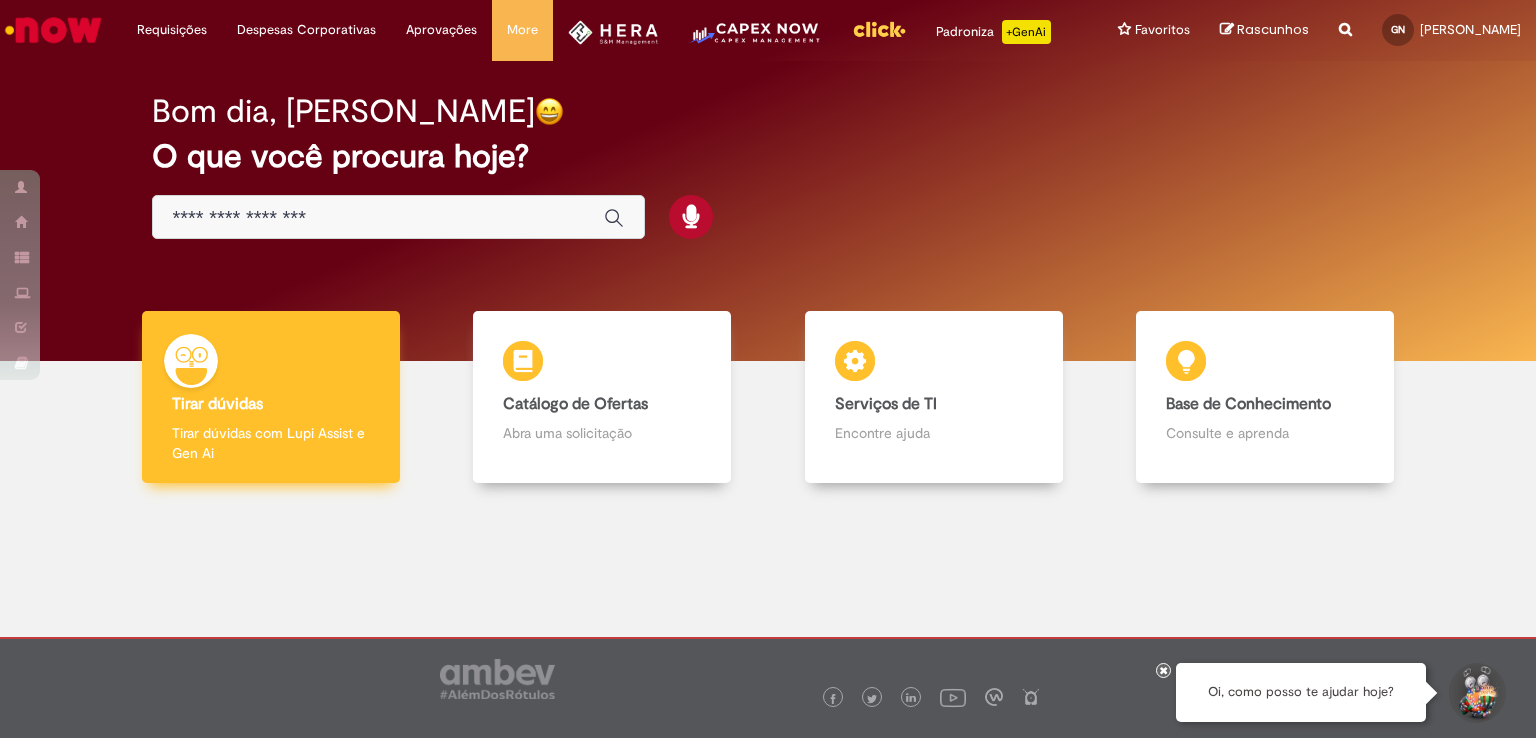 scroll, scrollTop: 0, scrollLeft: 0, axis: both 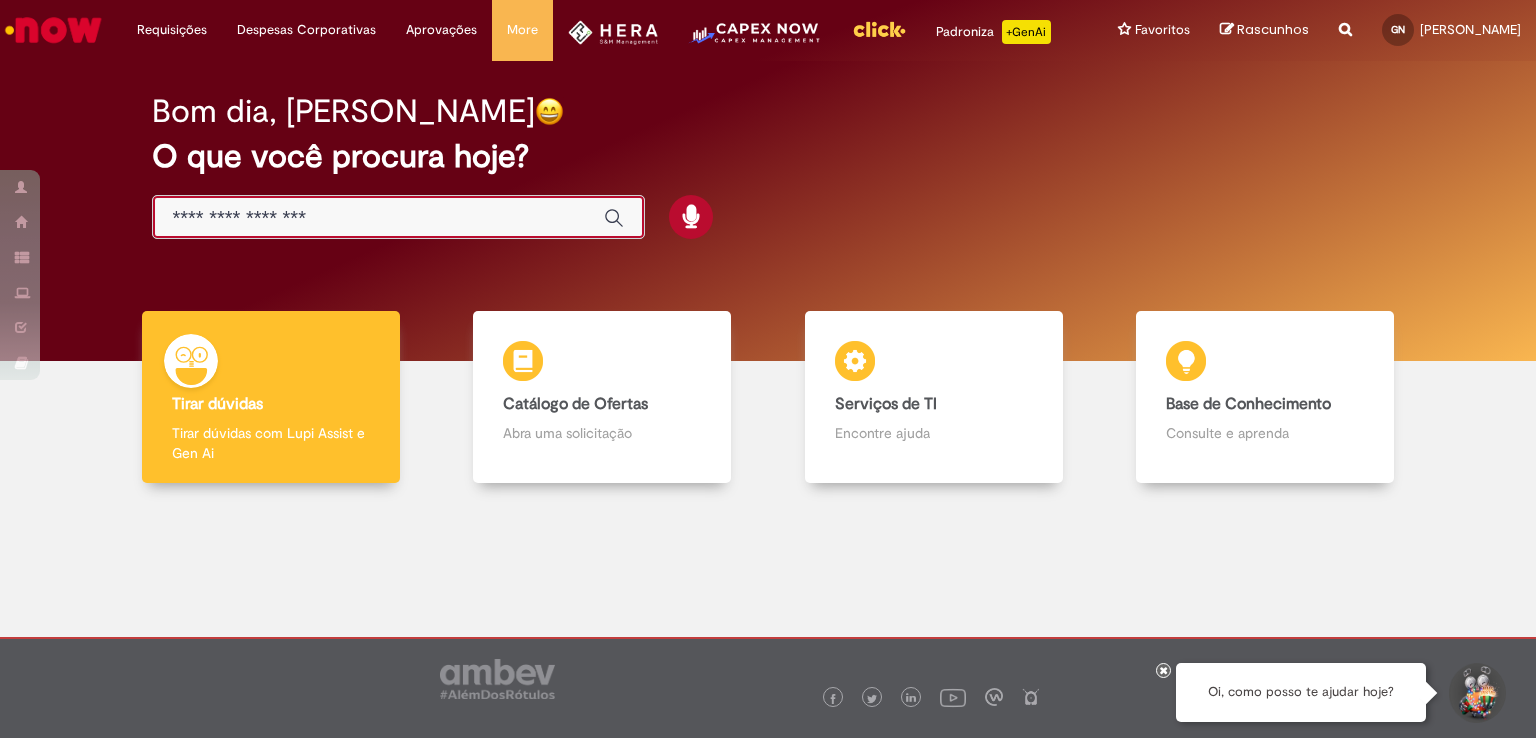click at bounding box center [378, 218] 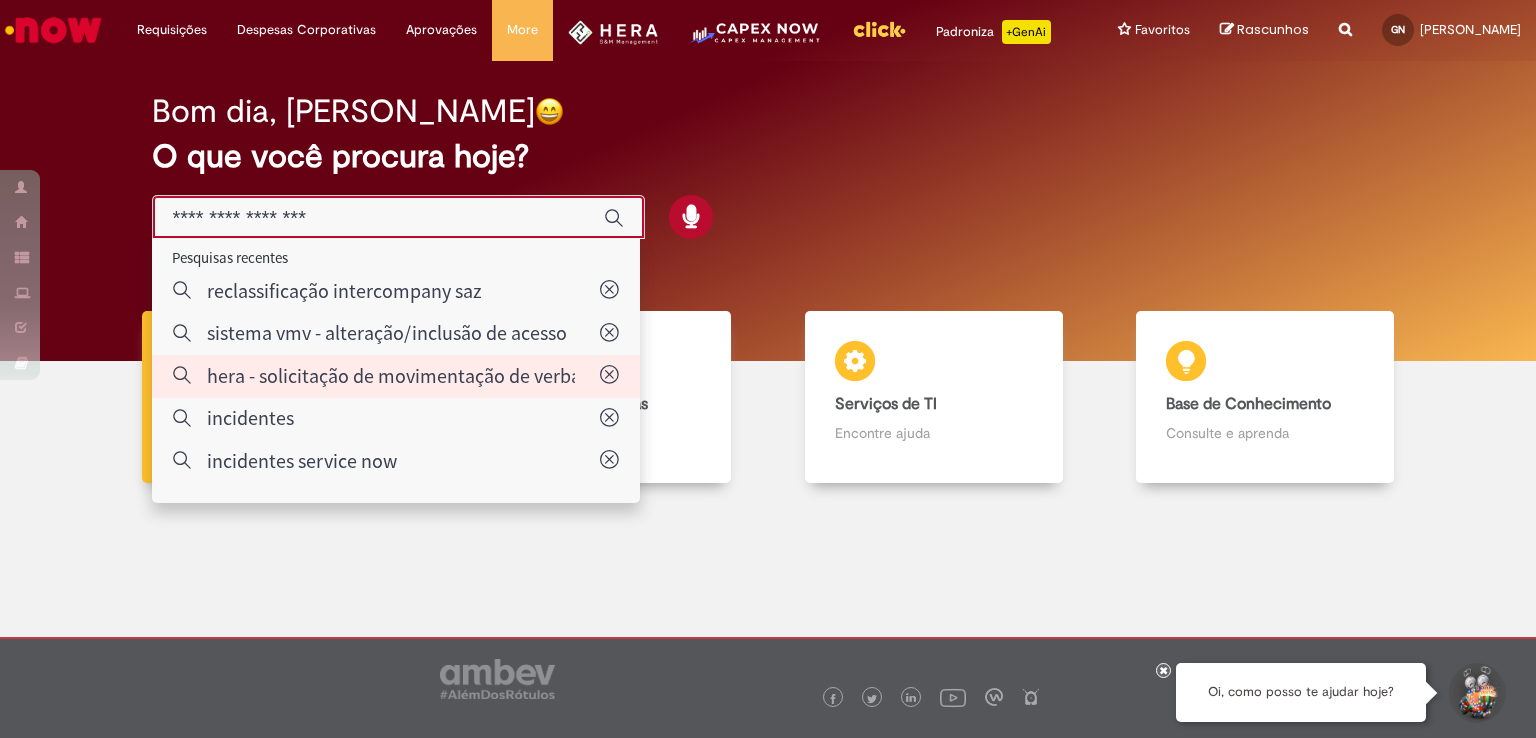 type on "**********" 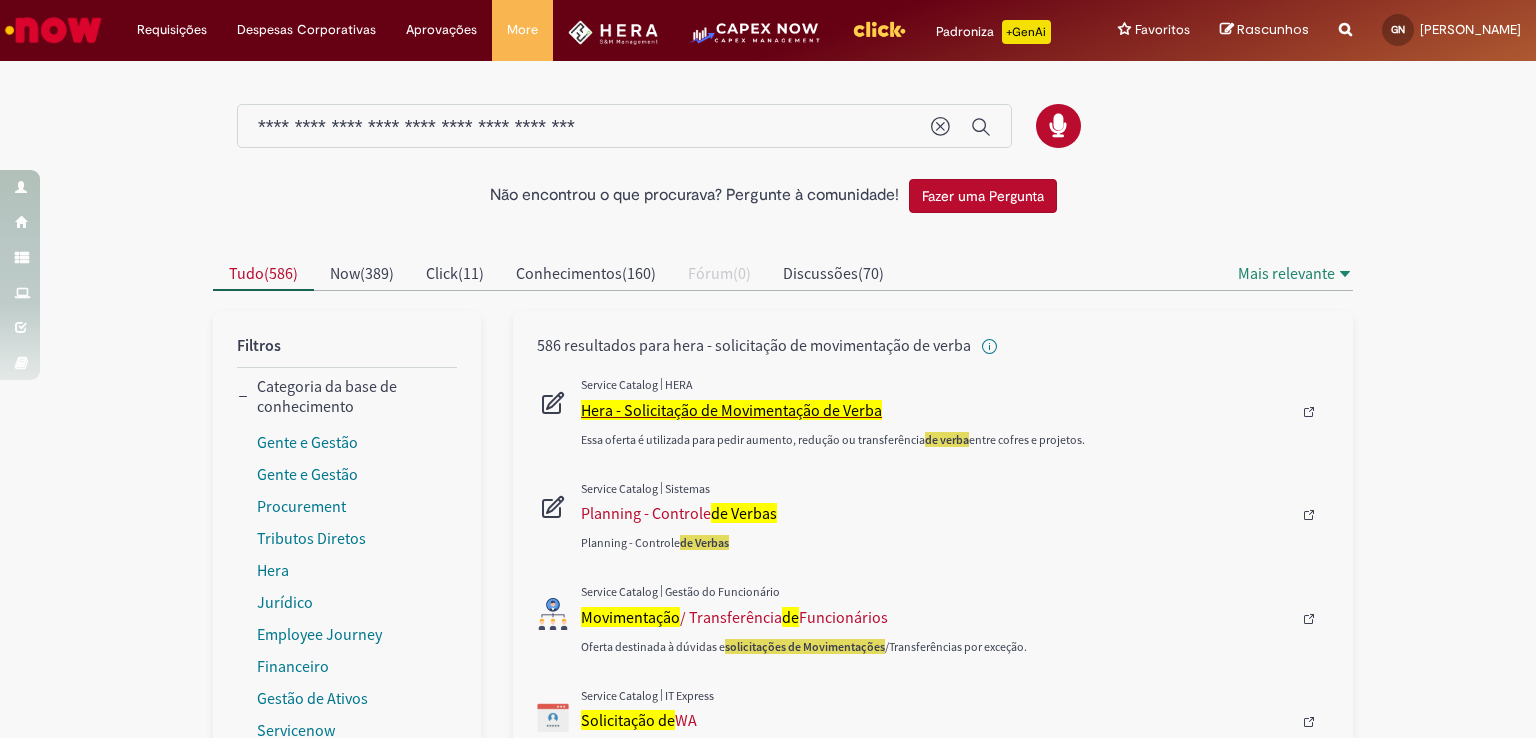 click on "Hera - Solicitação de Movimentação de Verba" at bounding box center (731, 410) 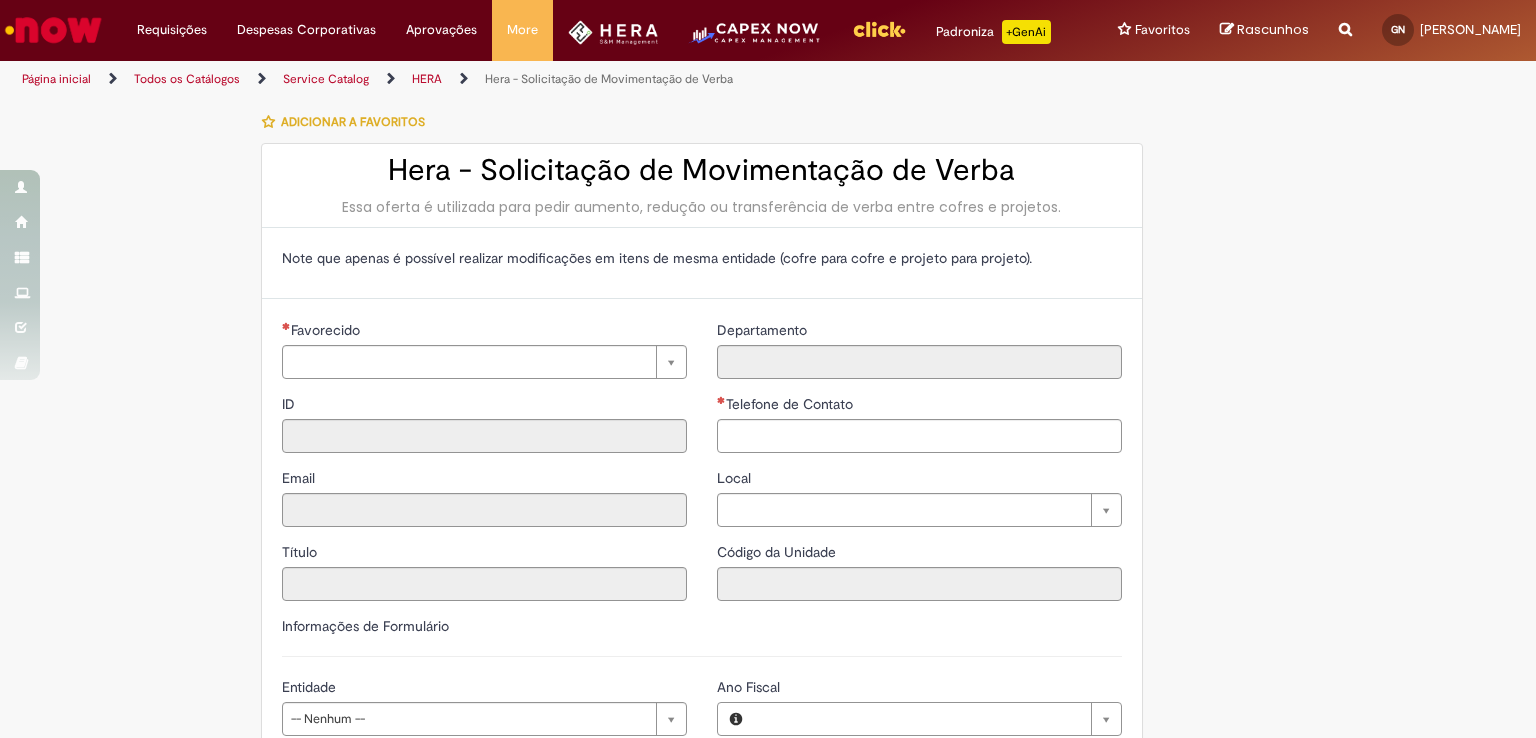type on "********" 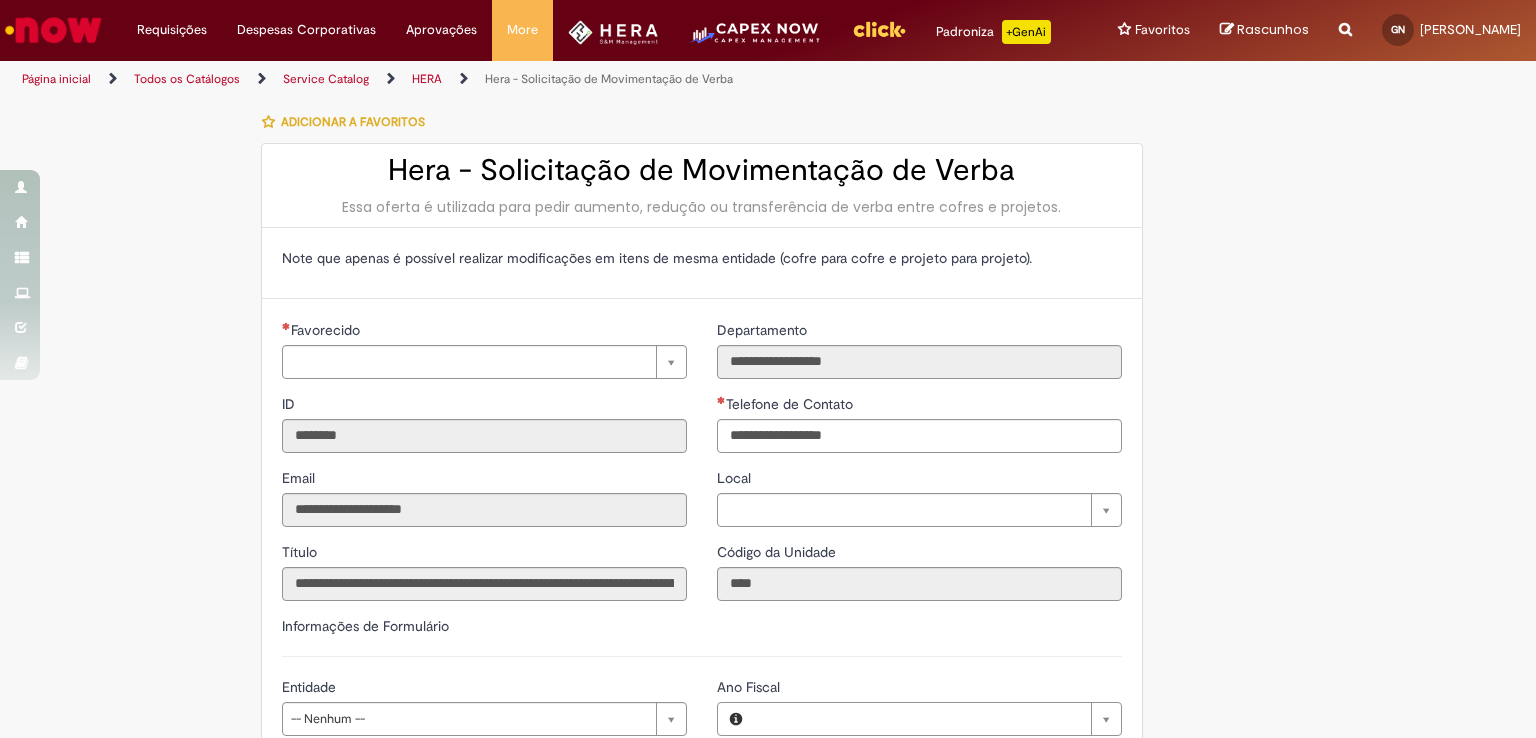 type on "**********" 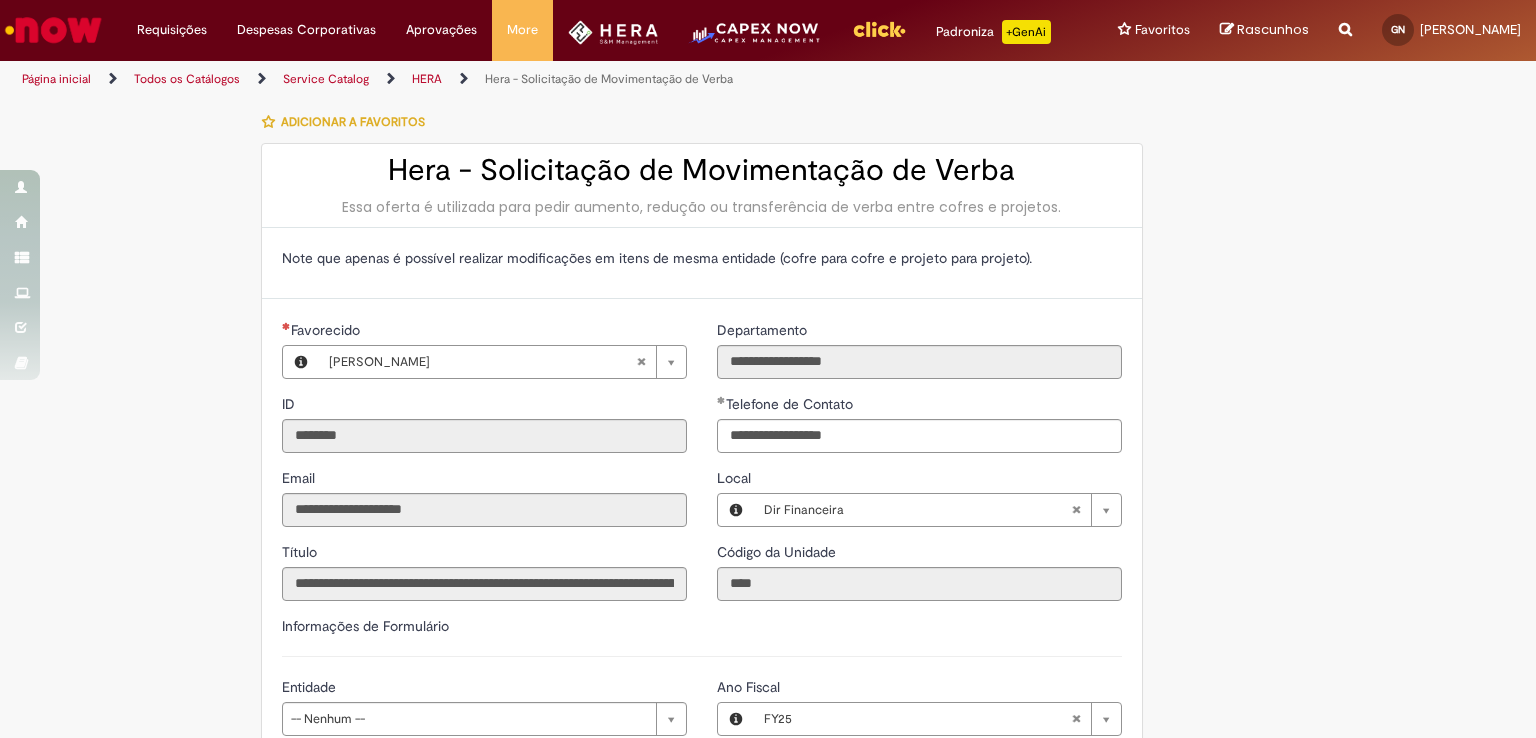type on "**********" 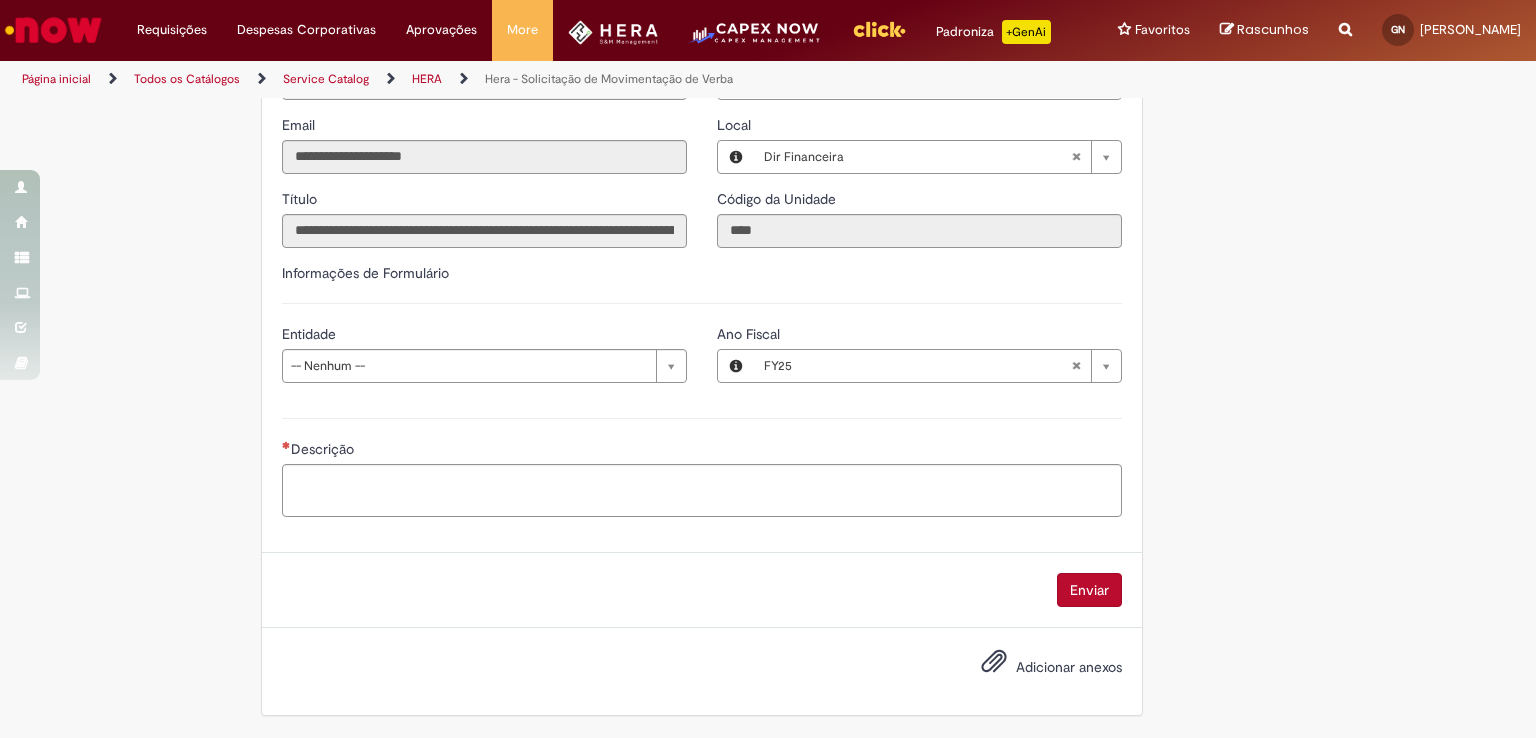 scroll, scrollTop: 341, scrollLeft: 0, axis: vertical 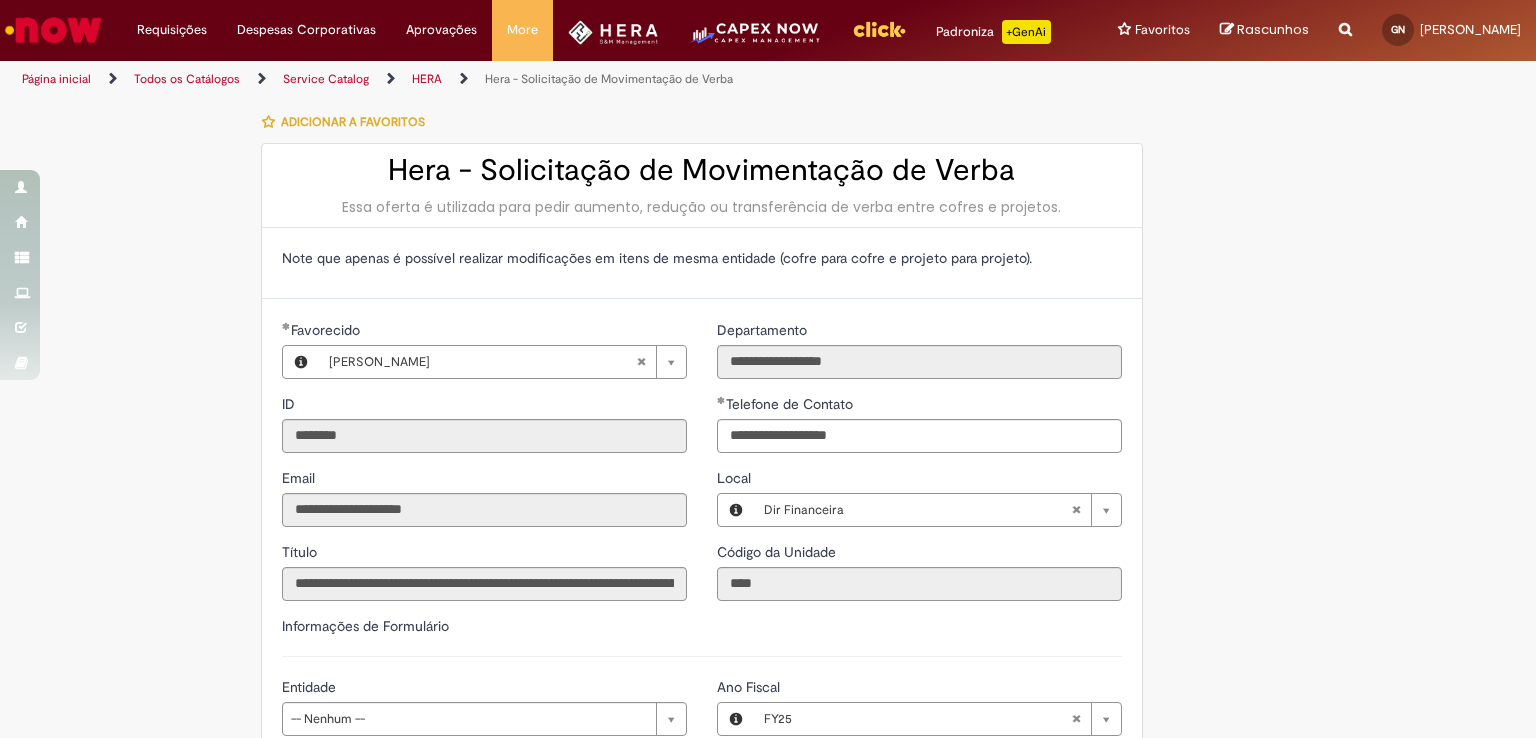 click on "Tire dúvidas com LupiAssist    +GenAI
Oi! Eu sou LupiAssist, uma Inteligência Artificial Generativa em constante aprendizado   Meu conteúdo é monitorado para trazer uma melhor experiência
Dúvidas comuns:
Só mais um instante, estou consultando nossas bases de conhecimento  e escrevendo a melhor resposta pra você!
Title
Lorem ipsum dolor sit amet    Fazer uma nova pergunta
Gerei esta resposta utilizando IA Generativa em conjunto com os nossos padrões. Em caso de divergência, os documentos oficiais prevalecerão.
Saiba mais em:
Ou ligue para:
E aí, te ajudei?
Sim, obrigado!" at bounding box center (768, 595) 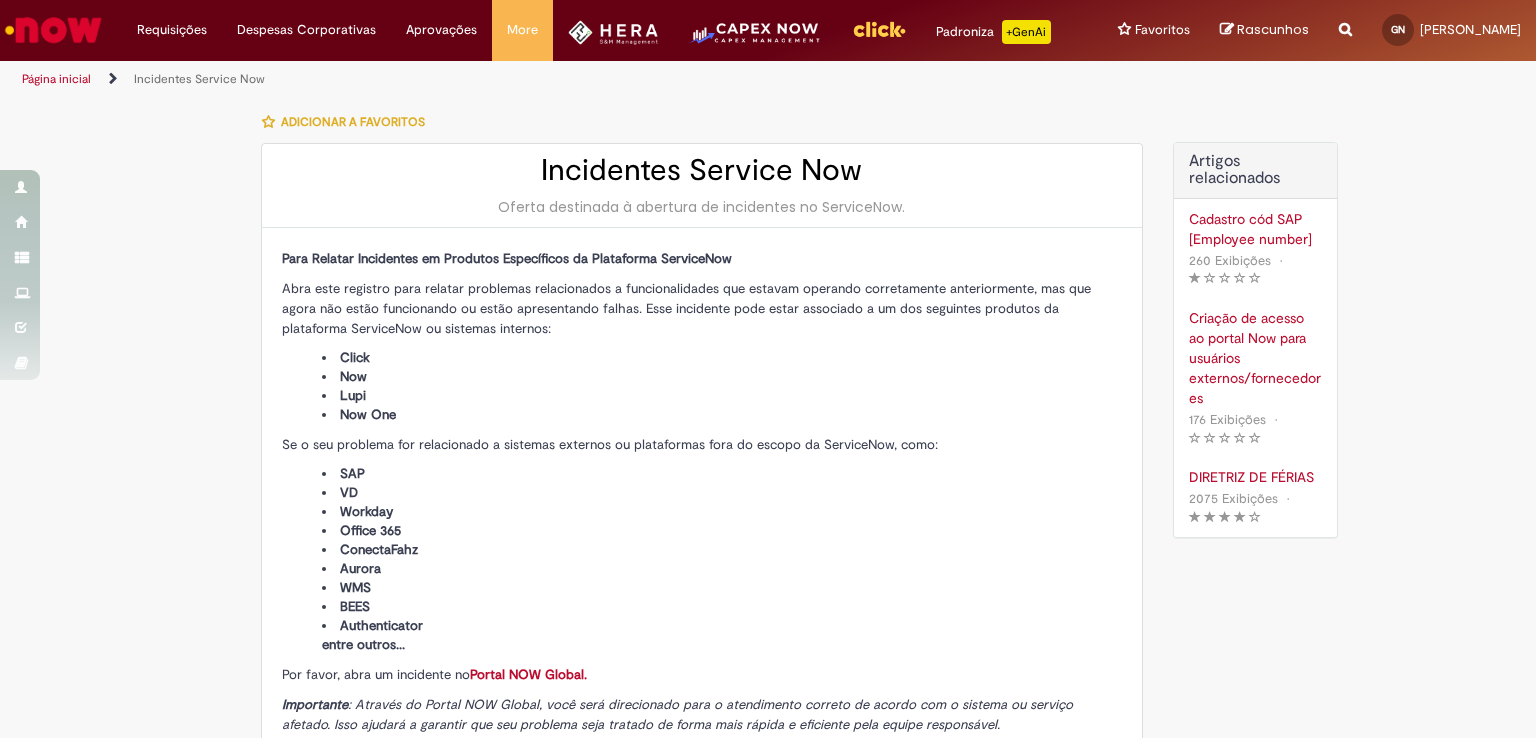 scroll, scrollTop: 0, scrollLeft: 0, axis: both 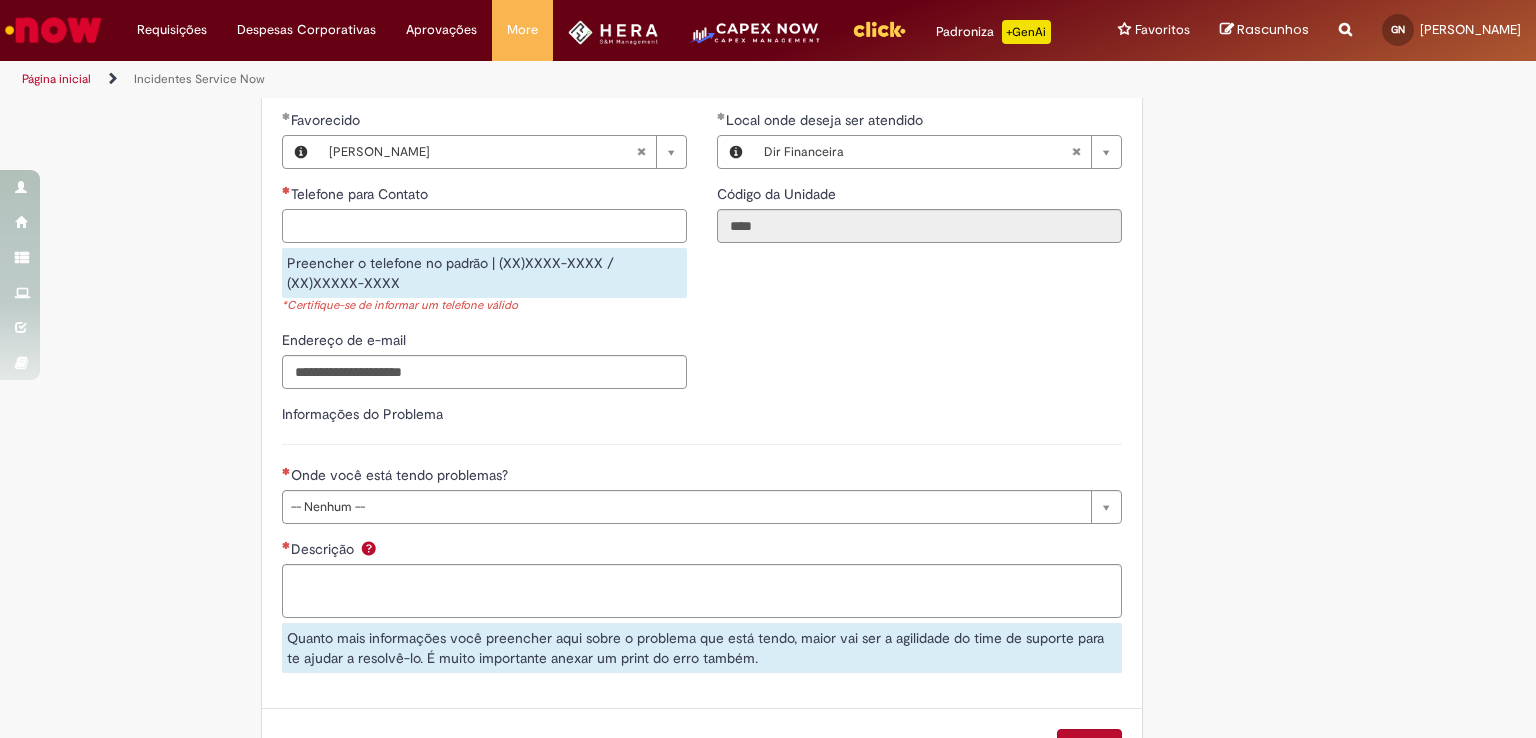 click on "Telefone para Contato" at bounding box center [484, 226] 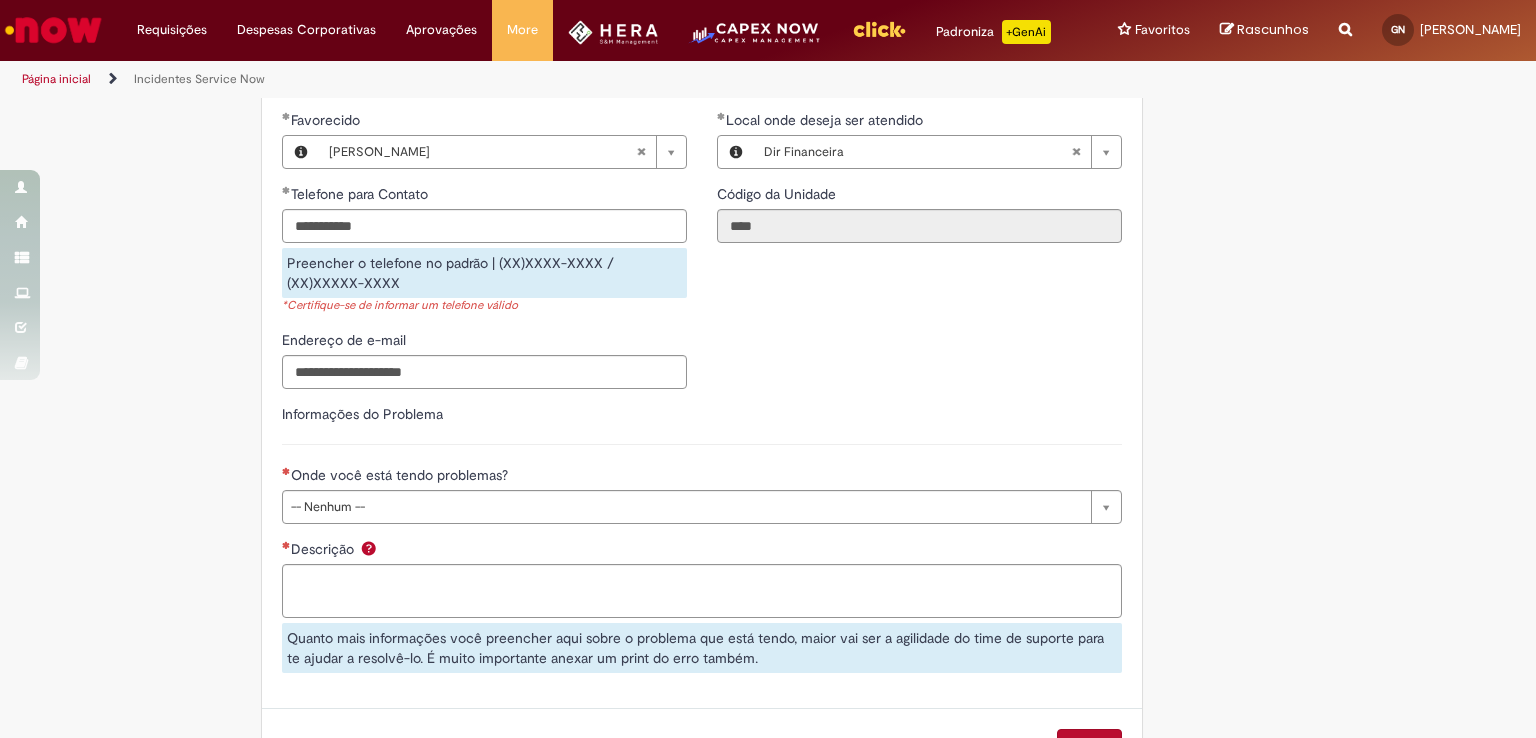 type on "**********" 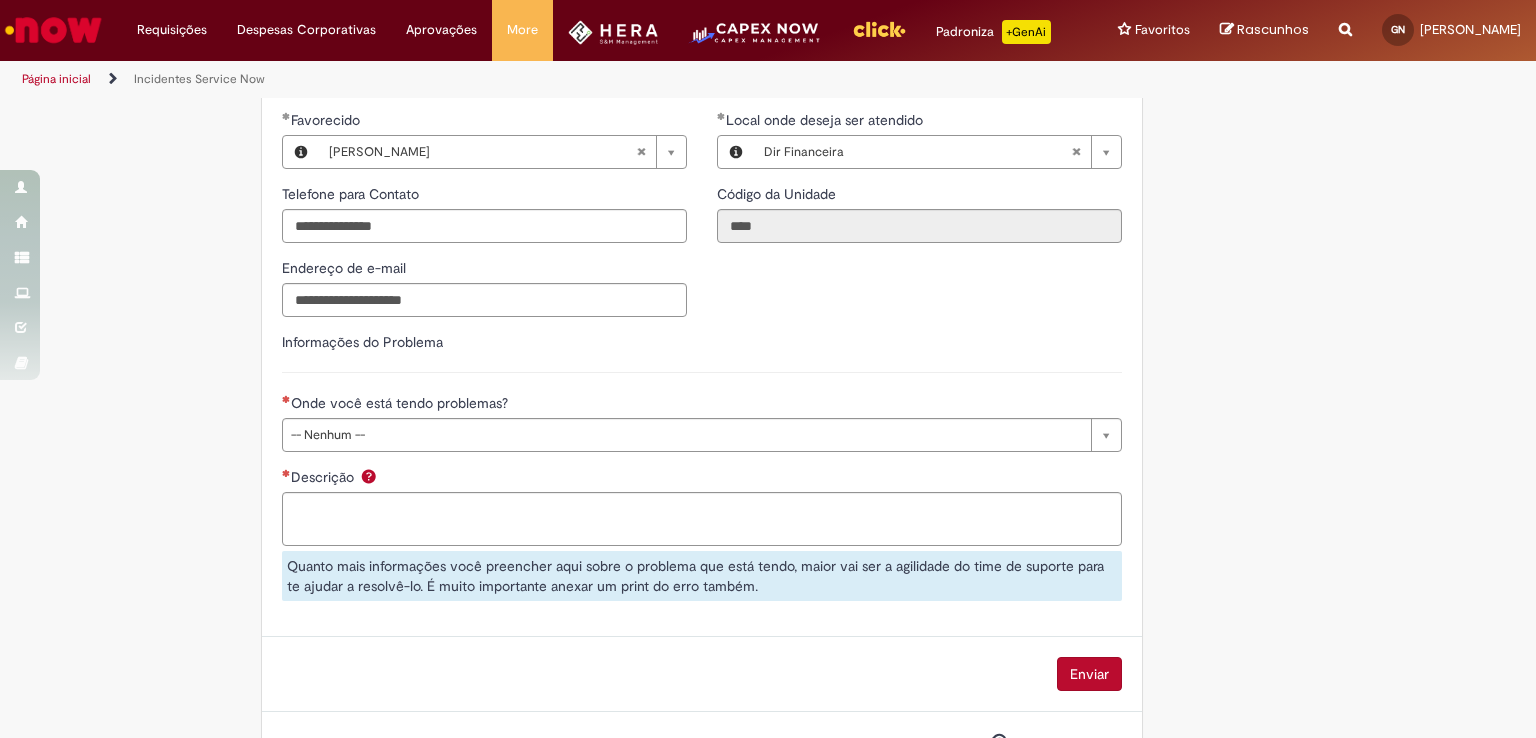 click on "**********" at bounding box center [702, 362] 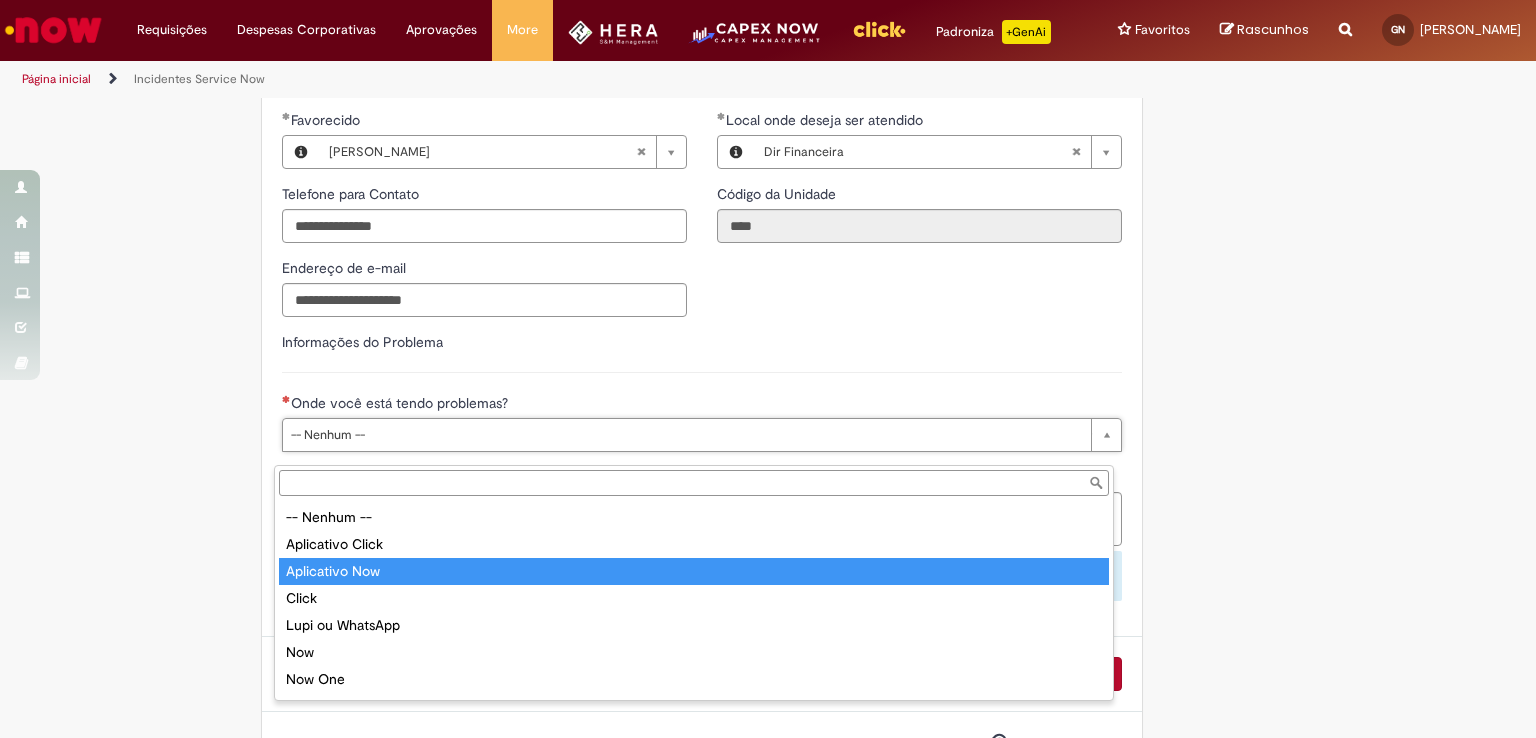 type on "**********" 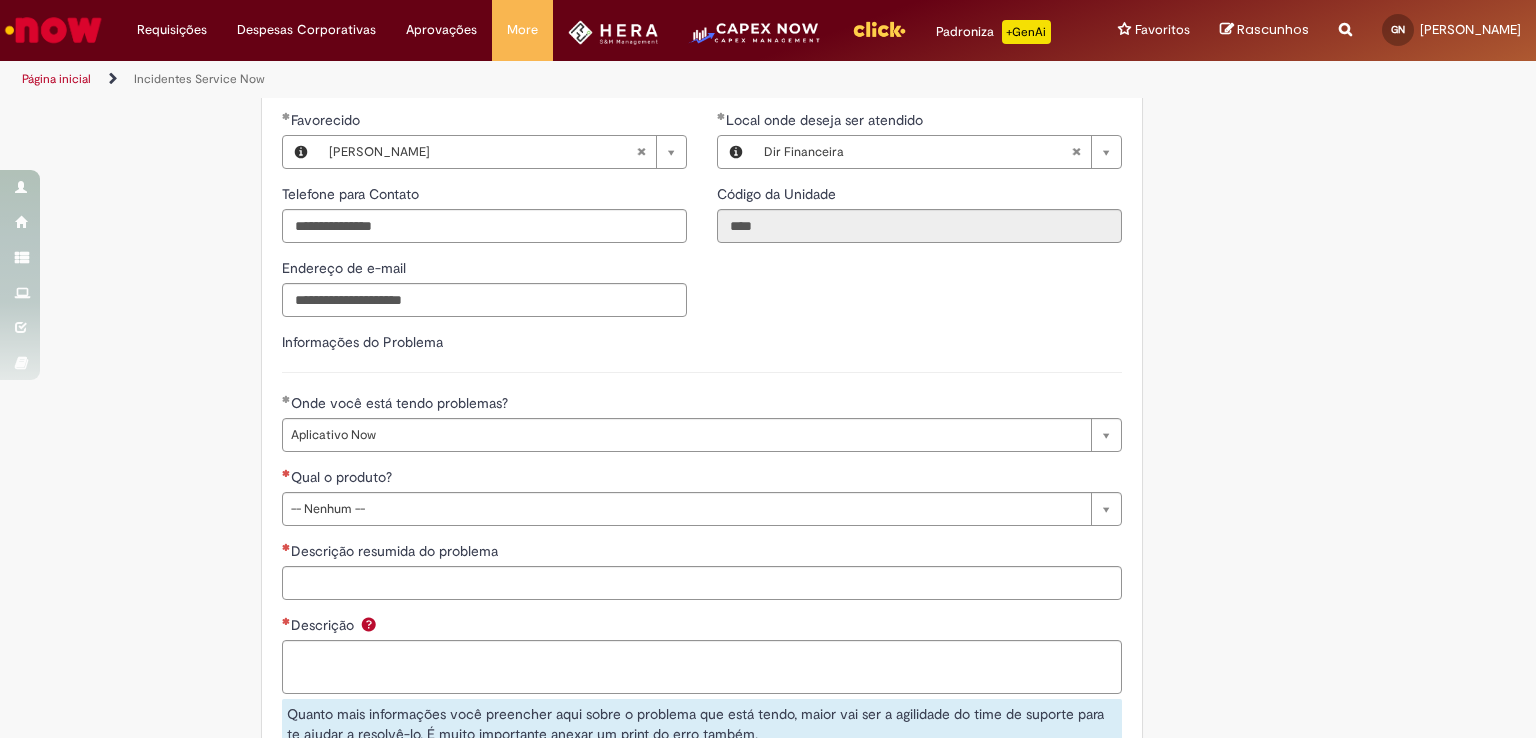 click on "Informações do Problema" at bounding box center [702, 352] 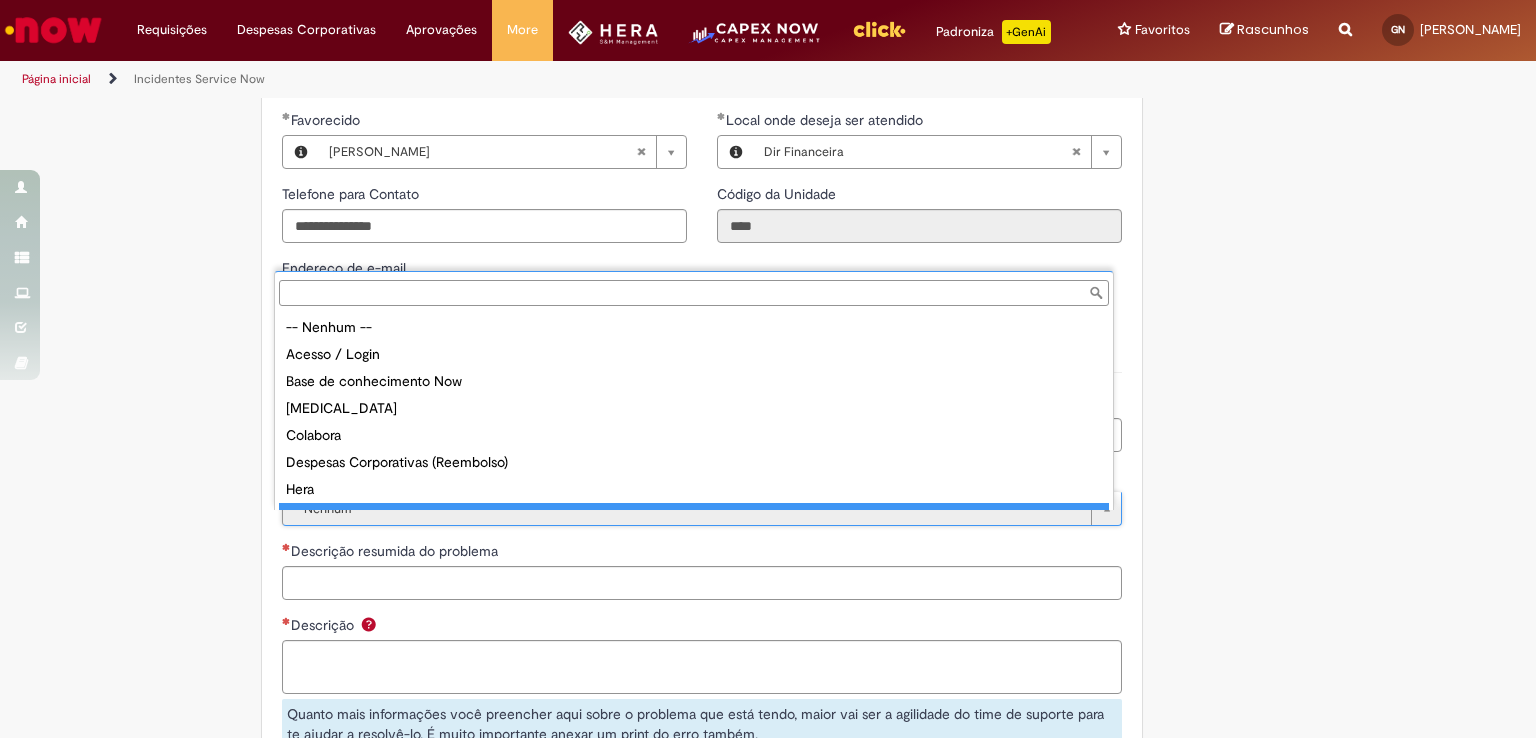 scroll, scrollTop: 16, scrollLeft: 0, axis: vertical 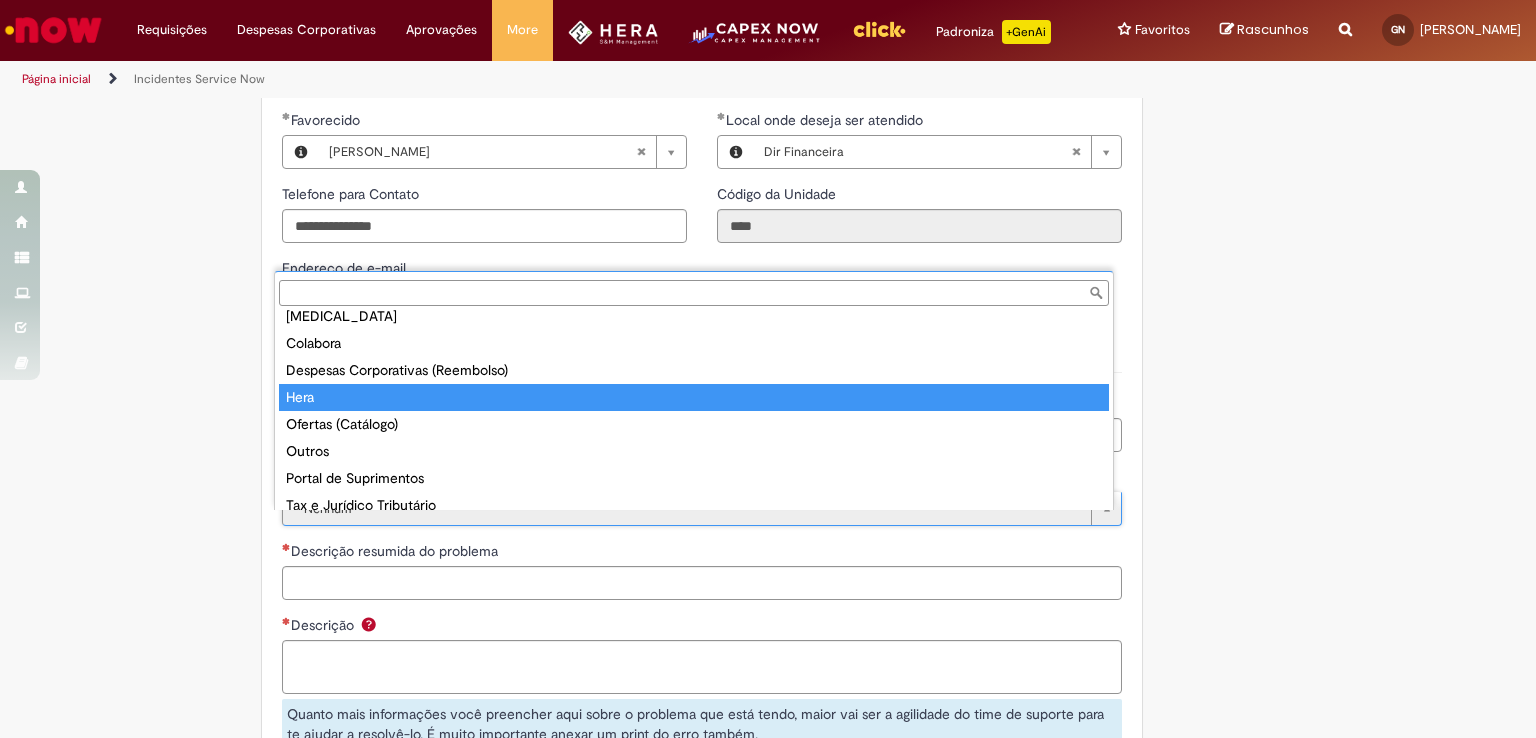 type on "****" 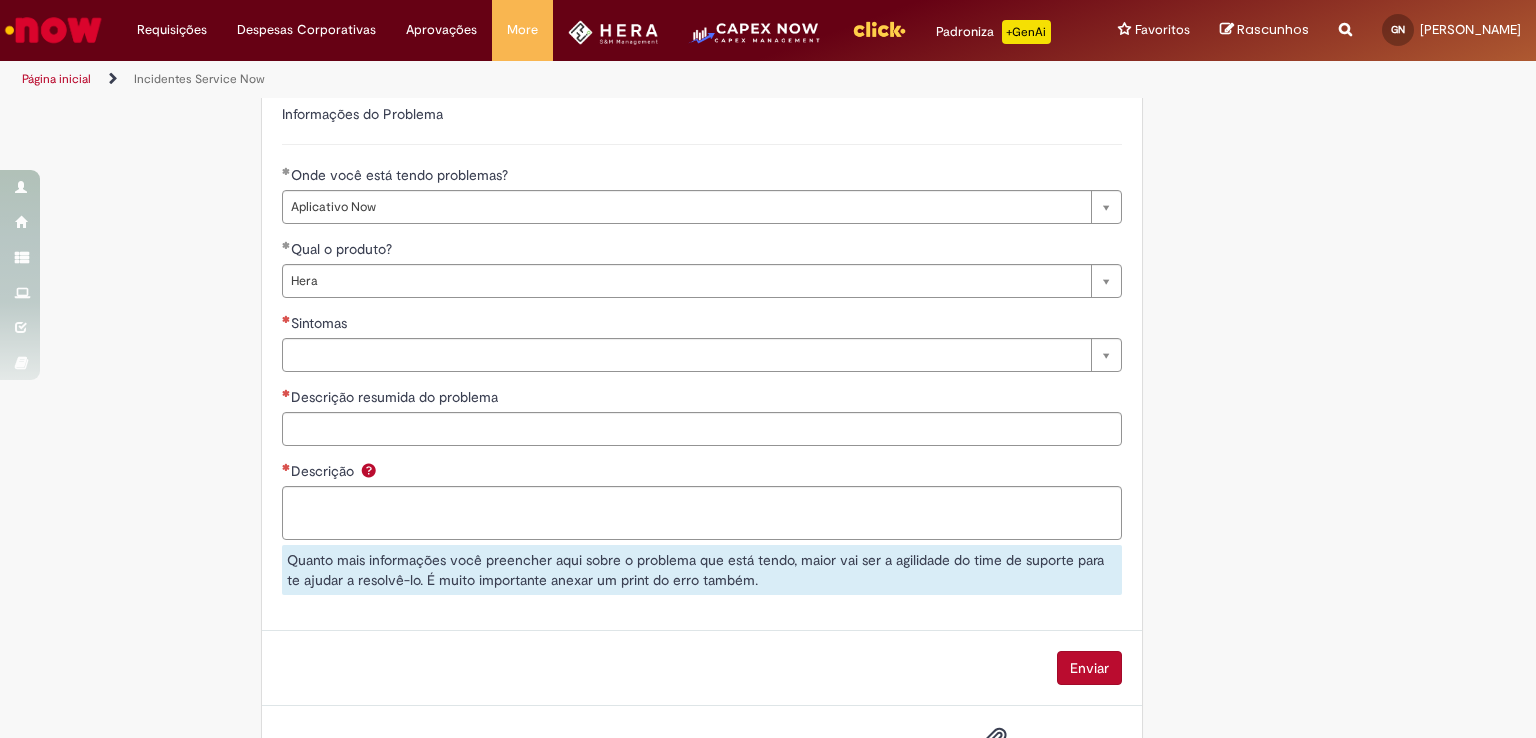 scroll, scrollTop: 947, scrollLeft: 0, axis: vertical 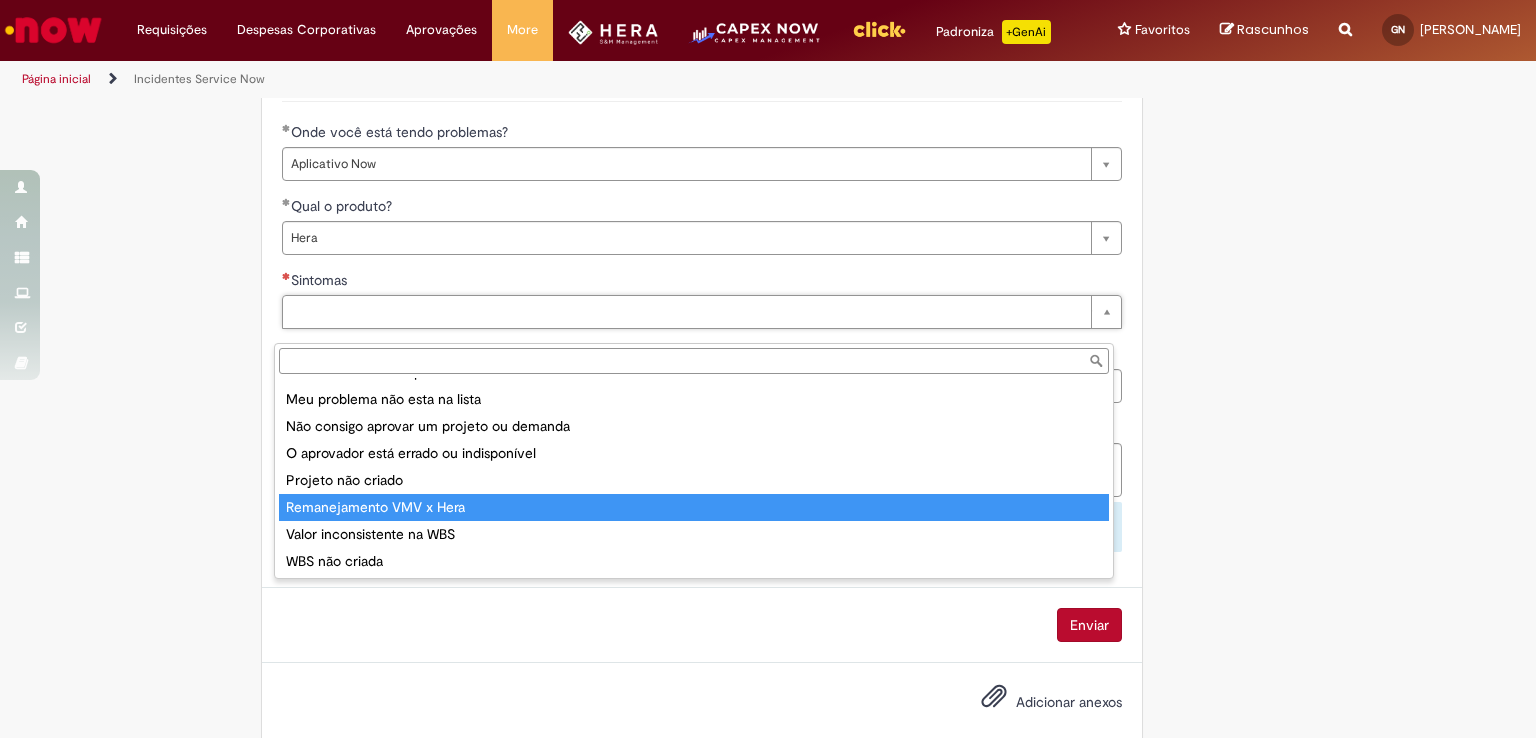 type on "**********" 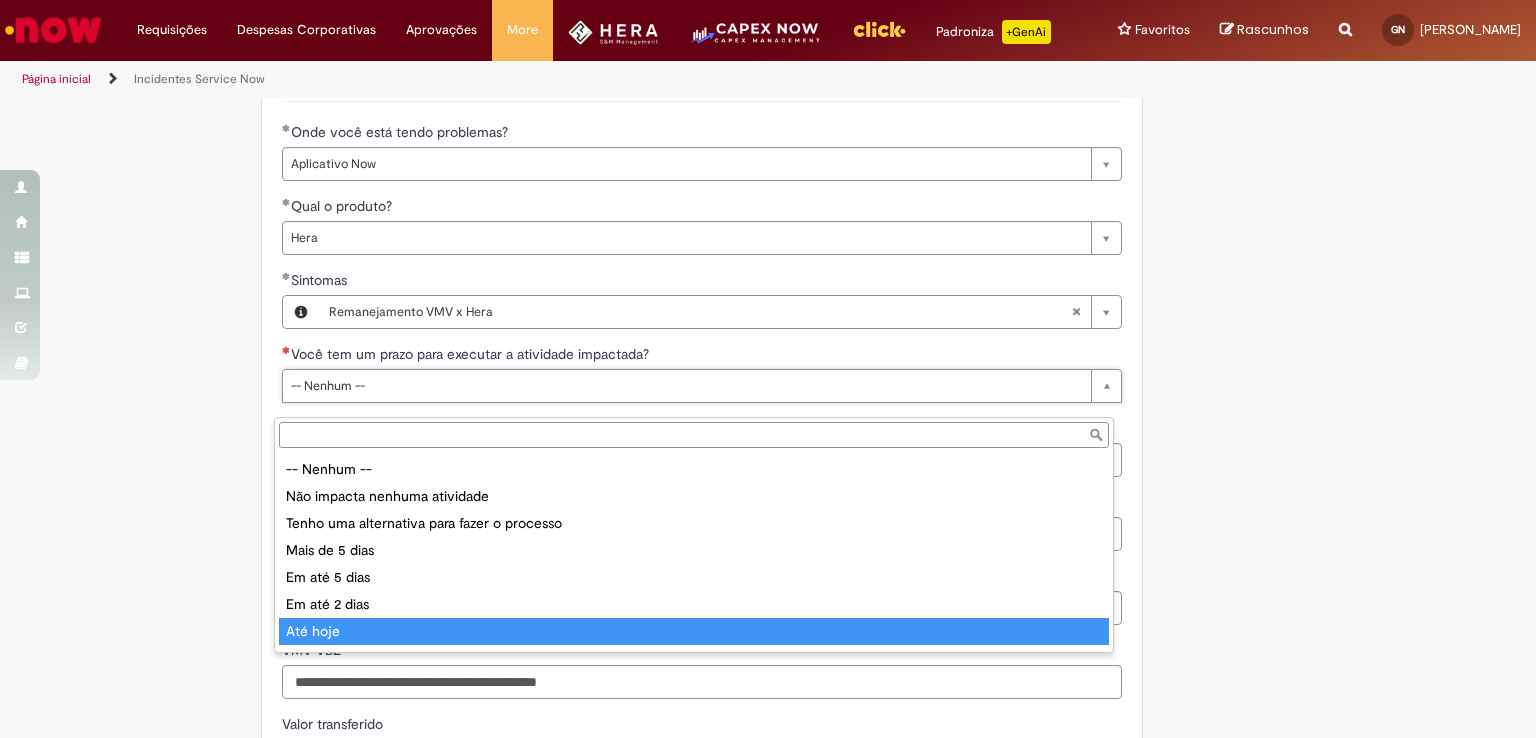 type on "********" 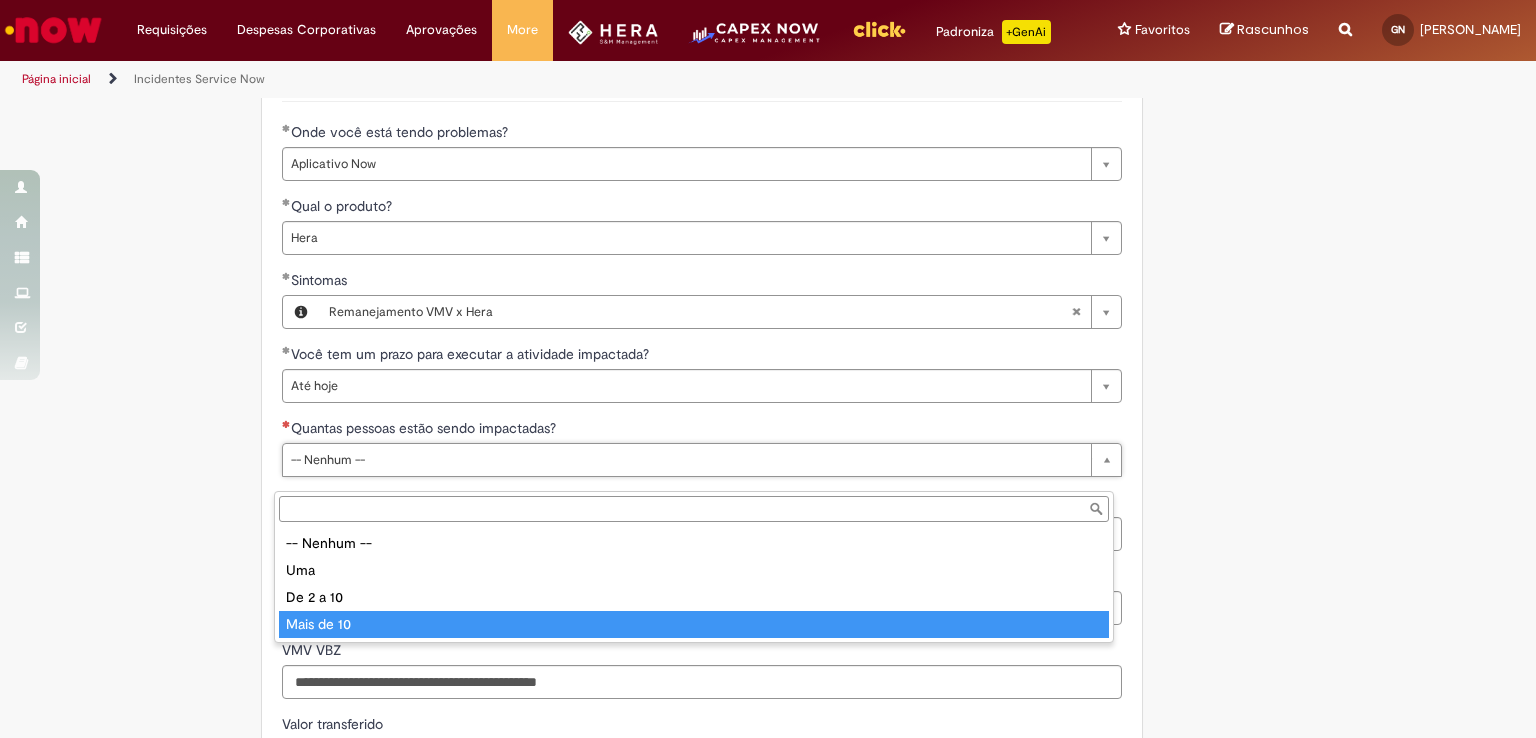 type on "**********" 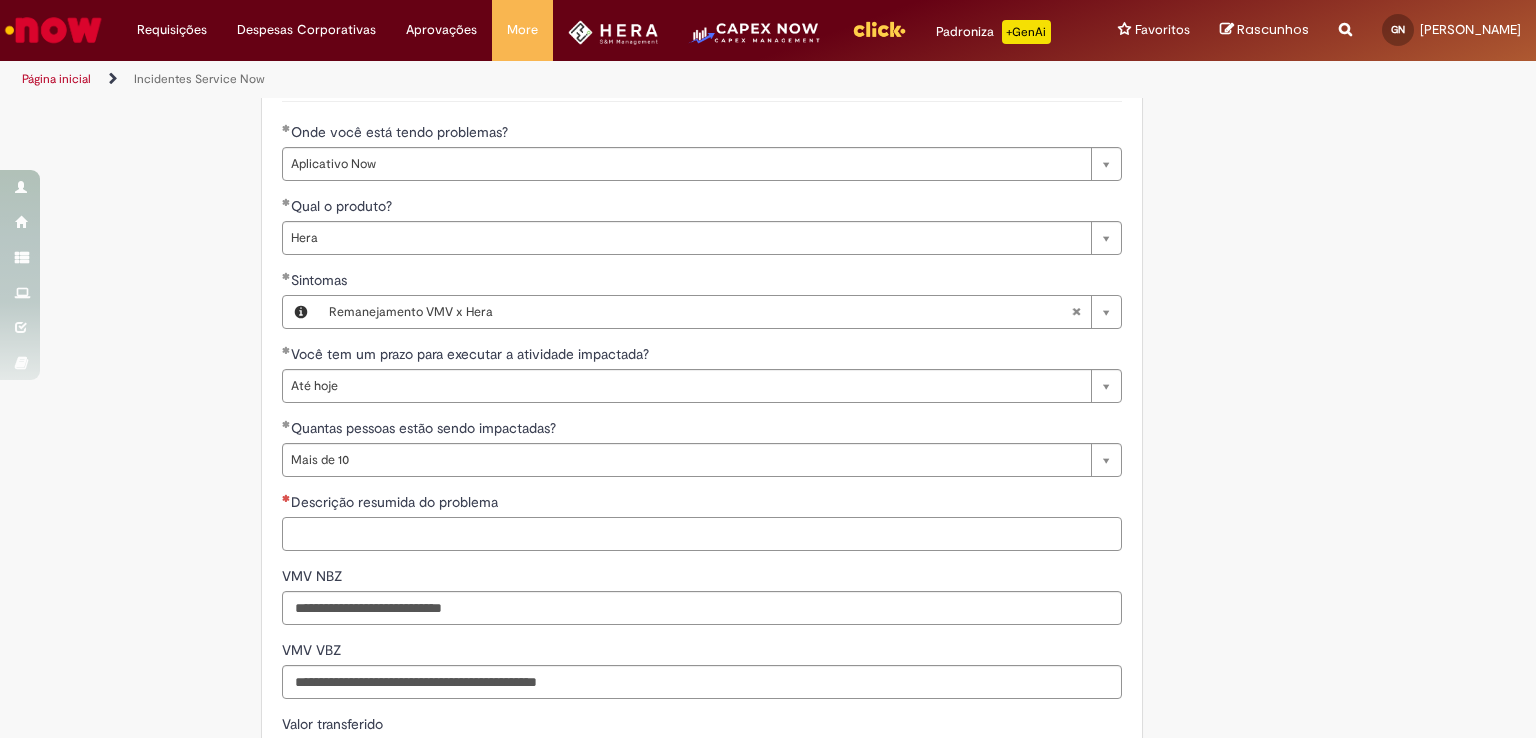 click on "Descrição resumida do problema" at bounding box center [702, 534] 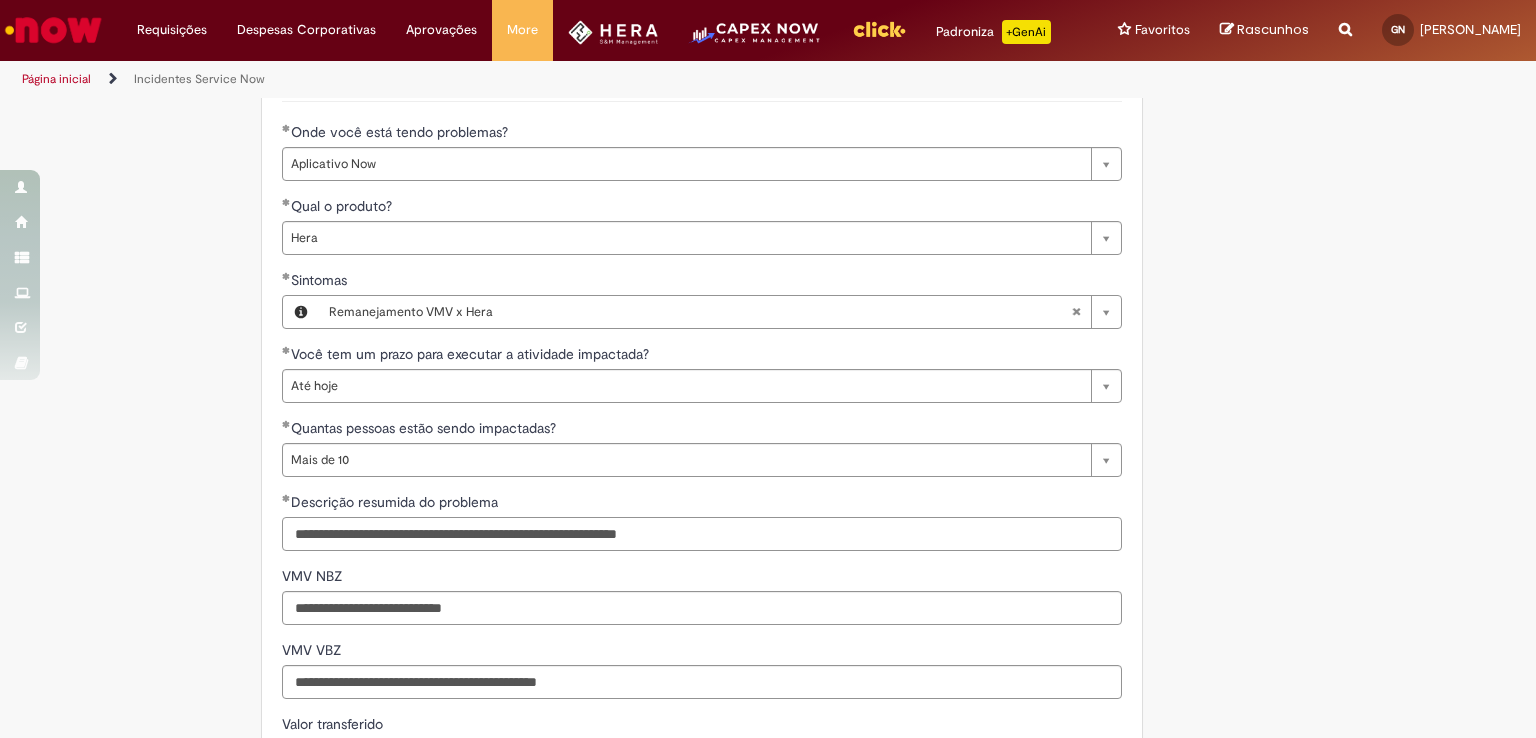type on "**********" 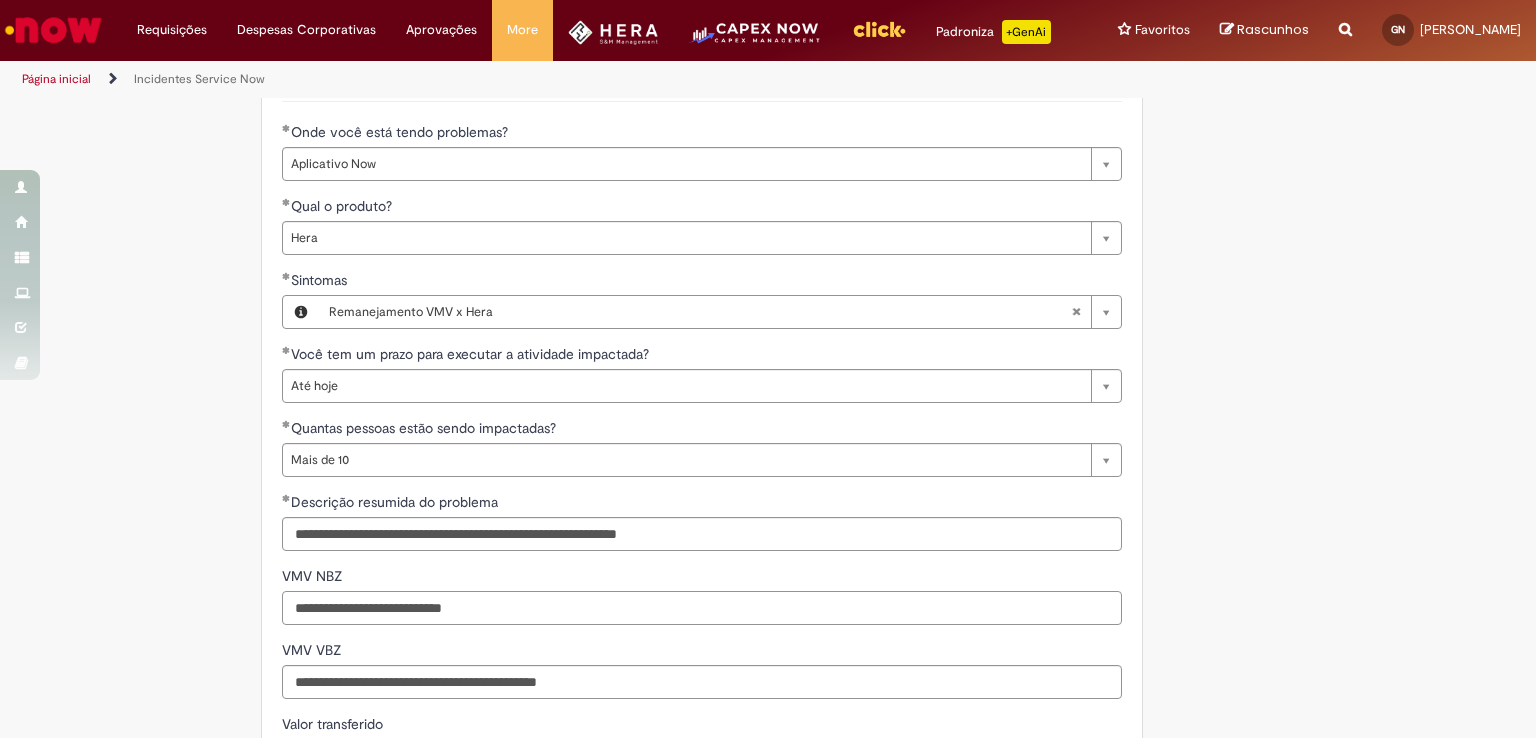 click on "VMV NBZ" at bounding box center [702, 608] 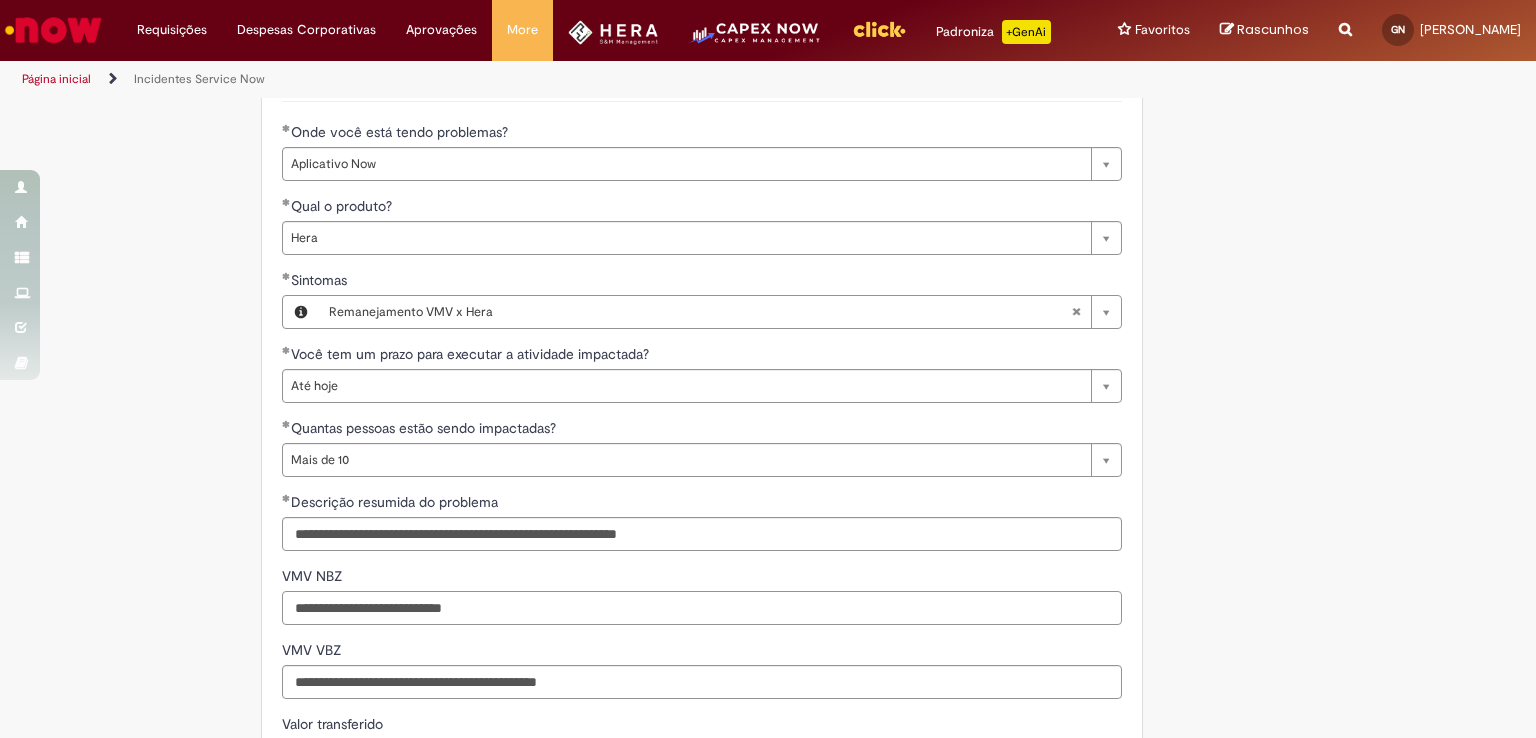 paste on "**********" 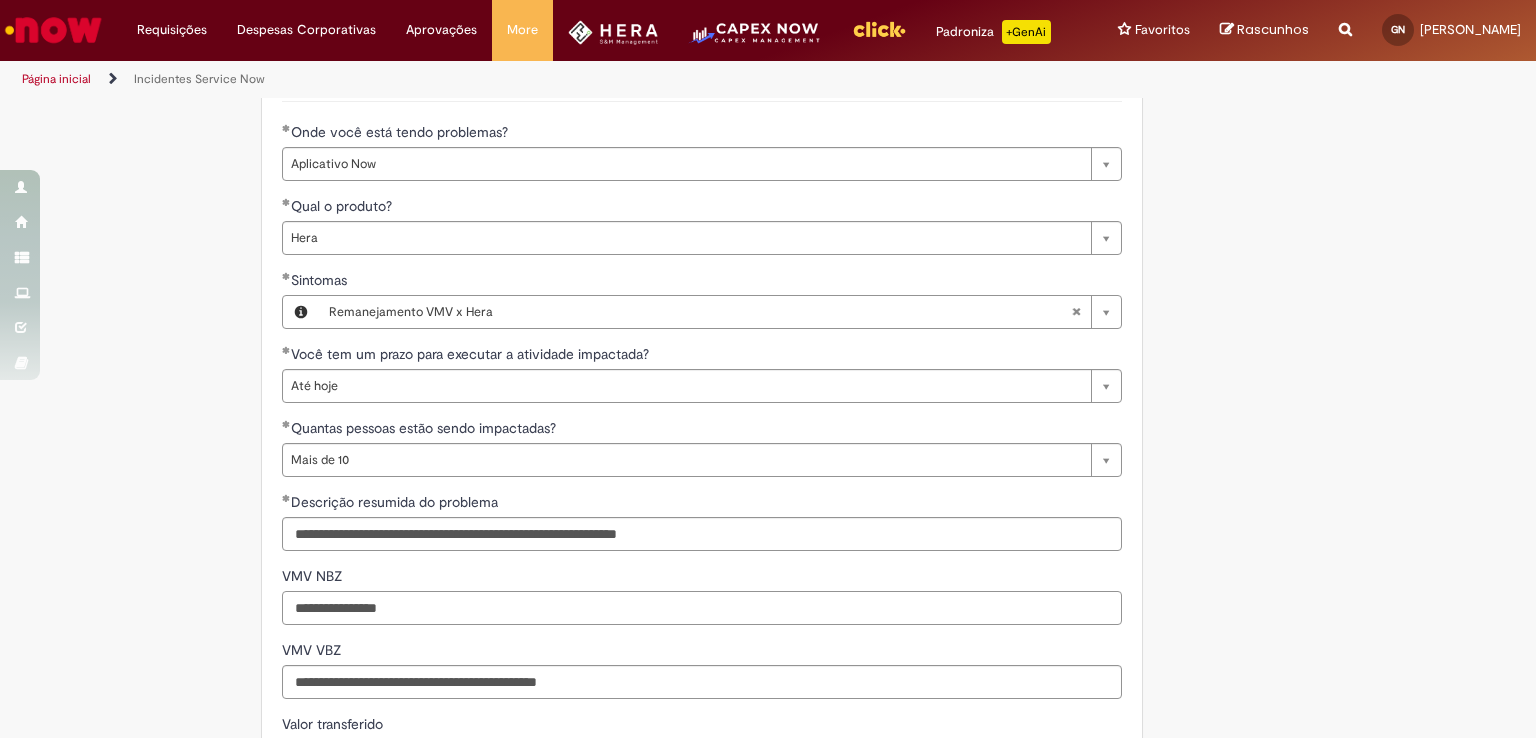 type on "**********" 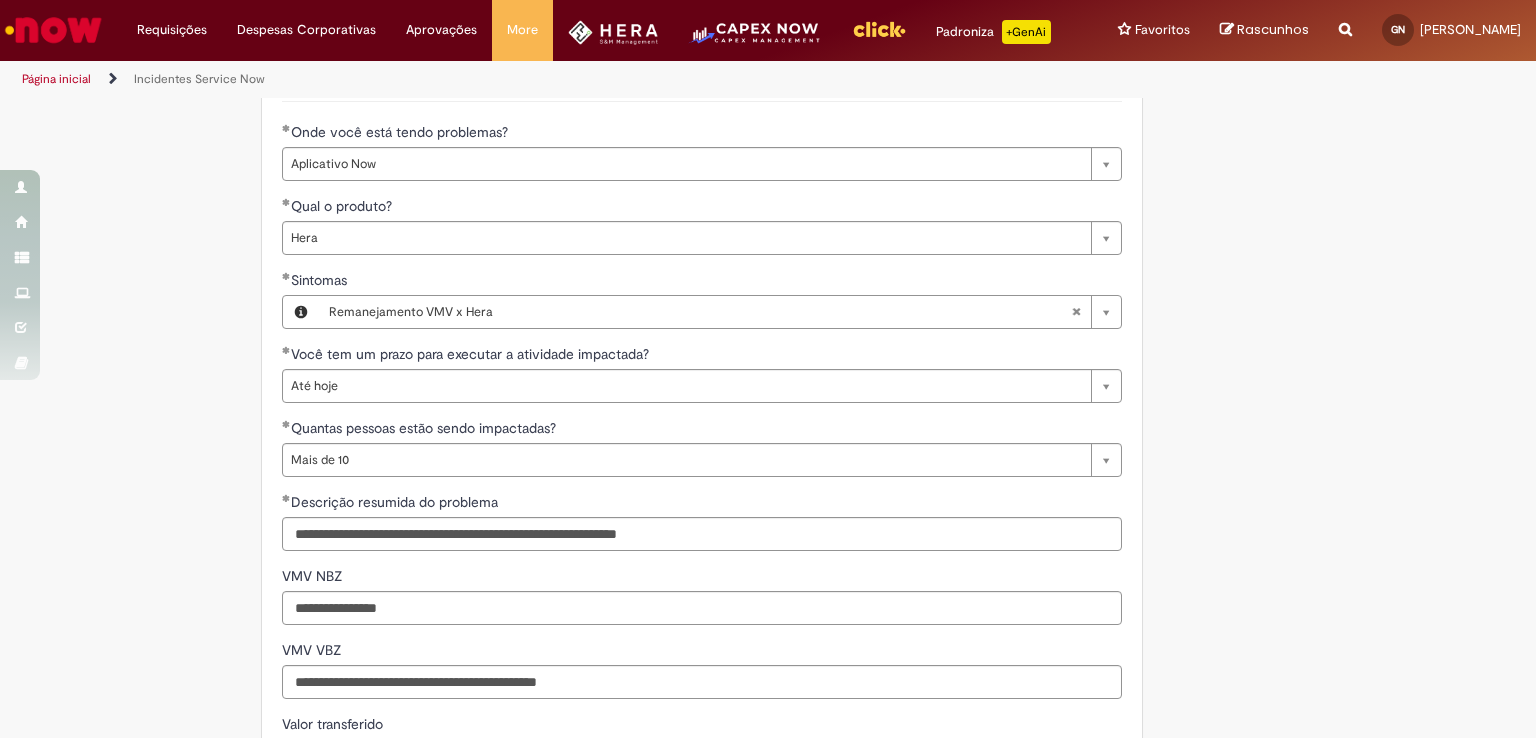 click on "VMV VBZ" at bounding box center (702, 652) 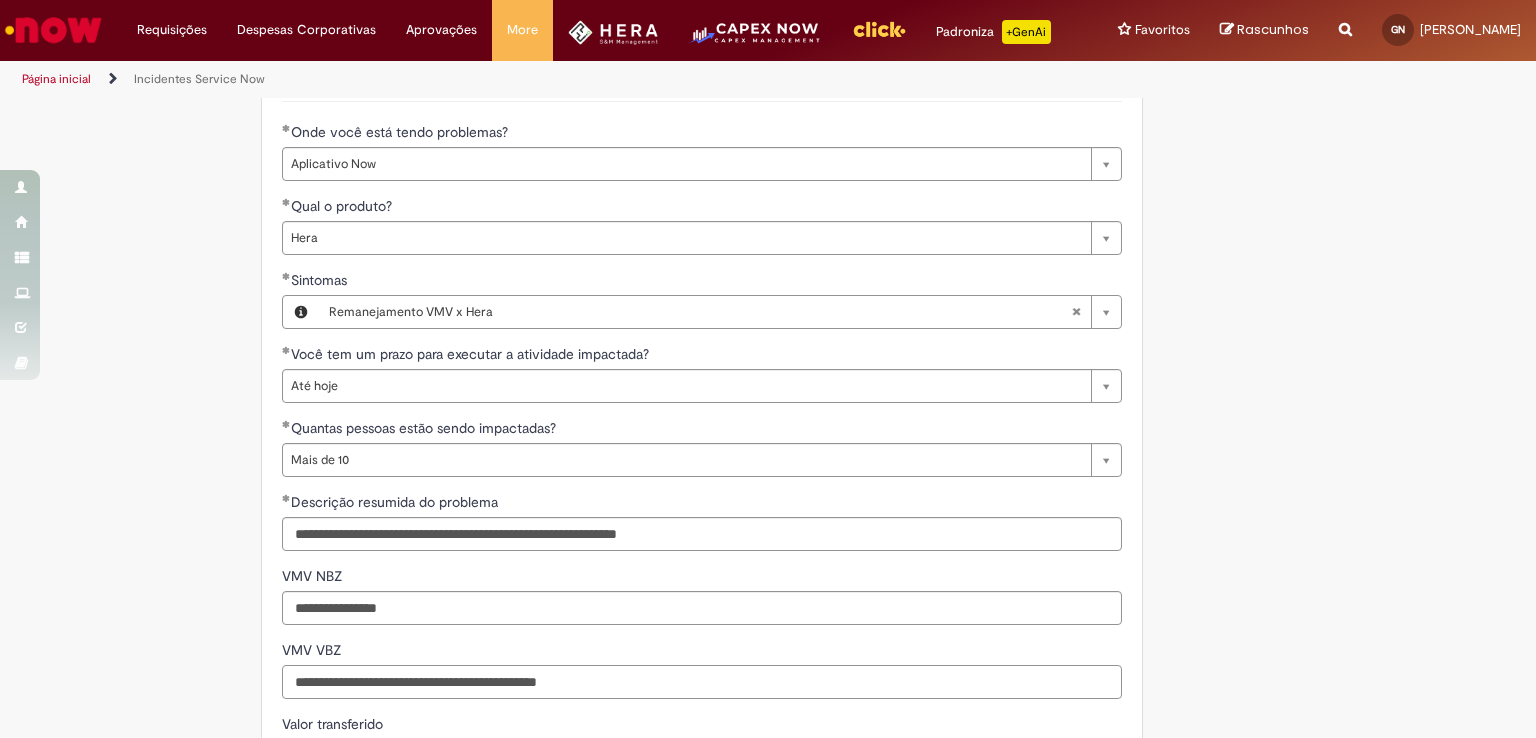 click on "VMV VBZ" at bounding box center (702, 682) 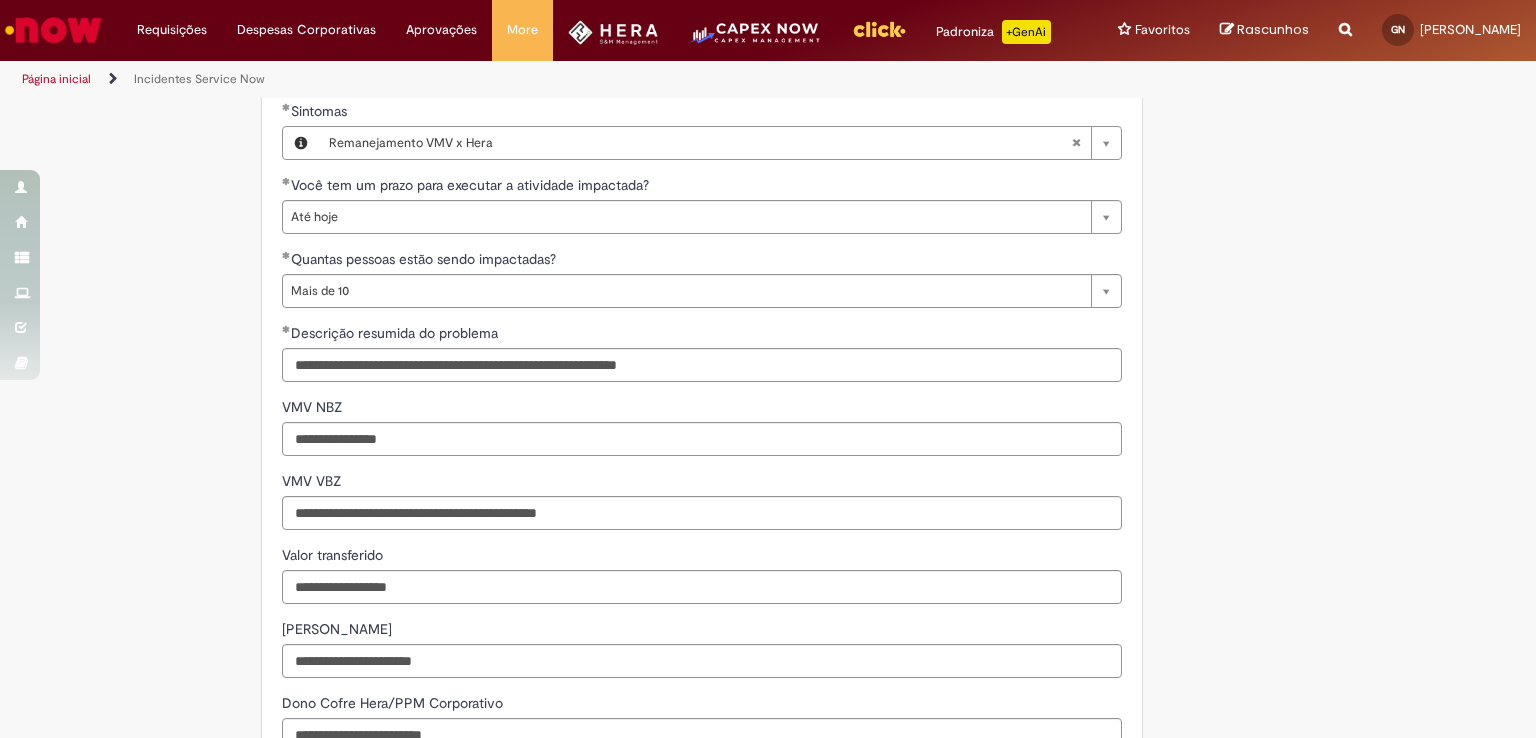 scroll, scrollTop: 1151, scrollLeft: 0, axis: vertical 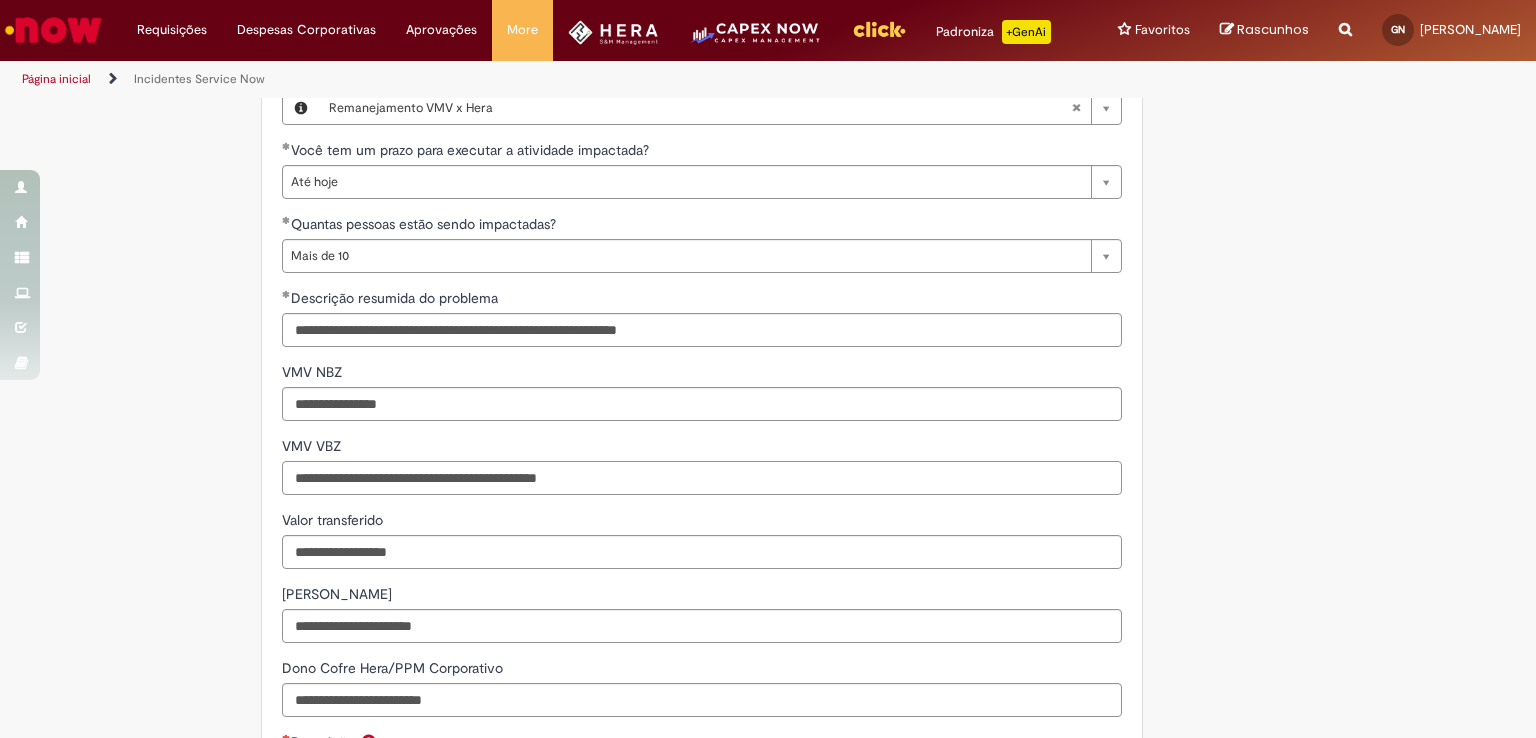 click on "VMV VBZ" at bounding box center [702, 478] 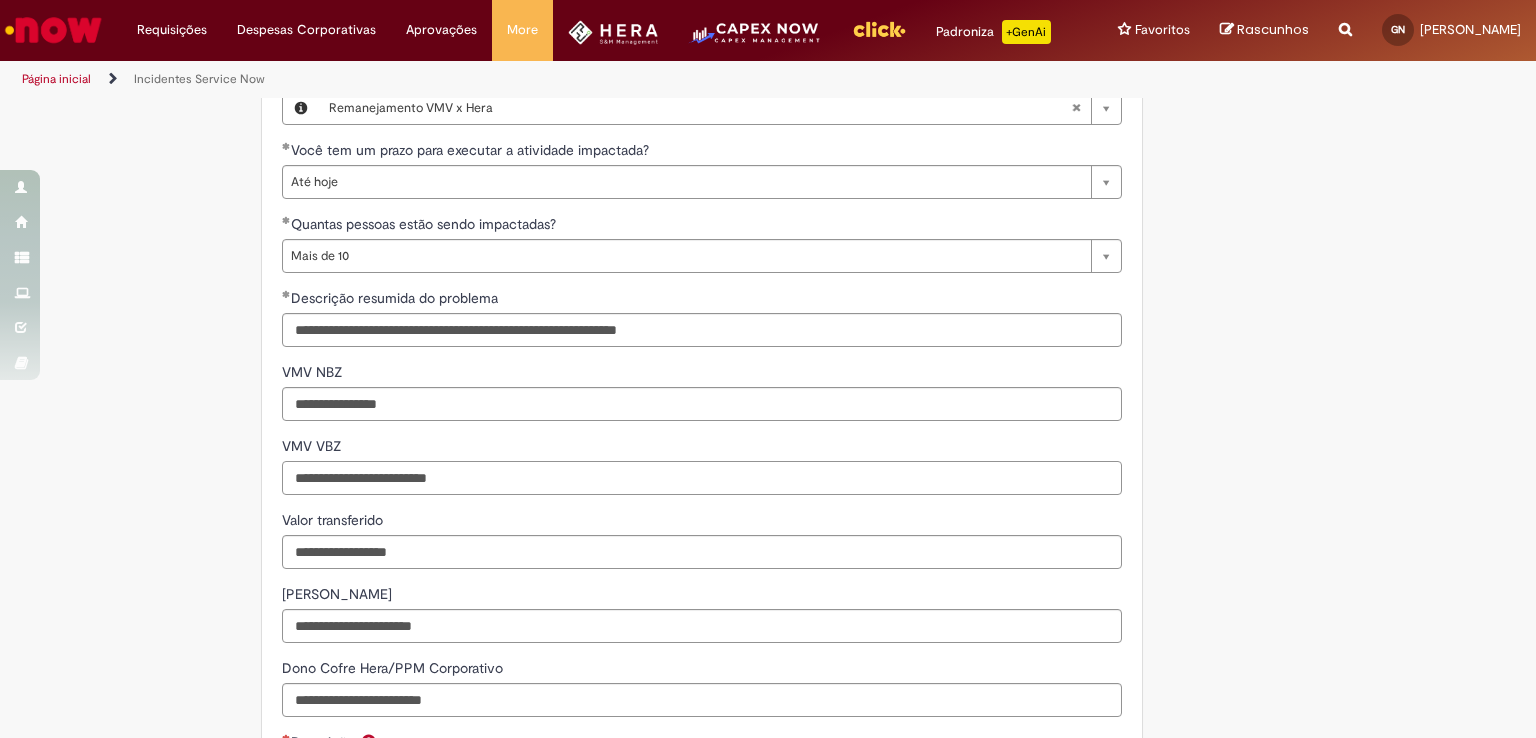 type on "**********" 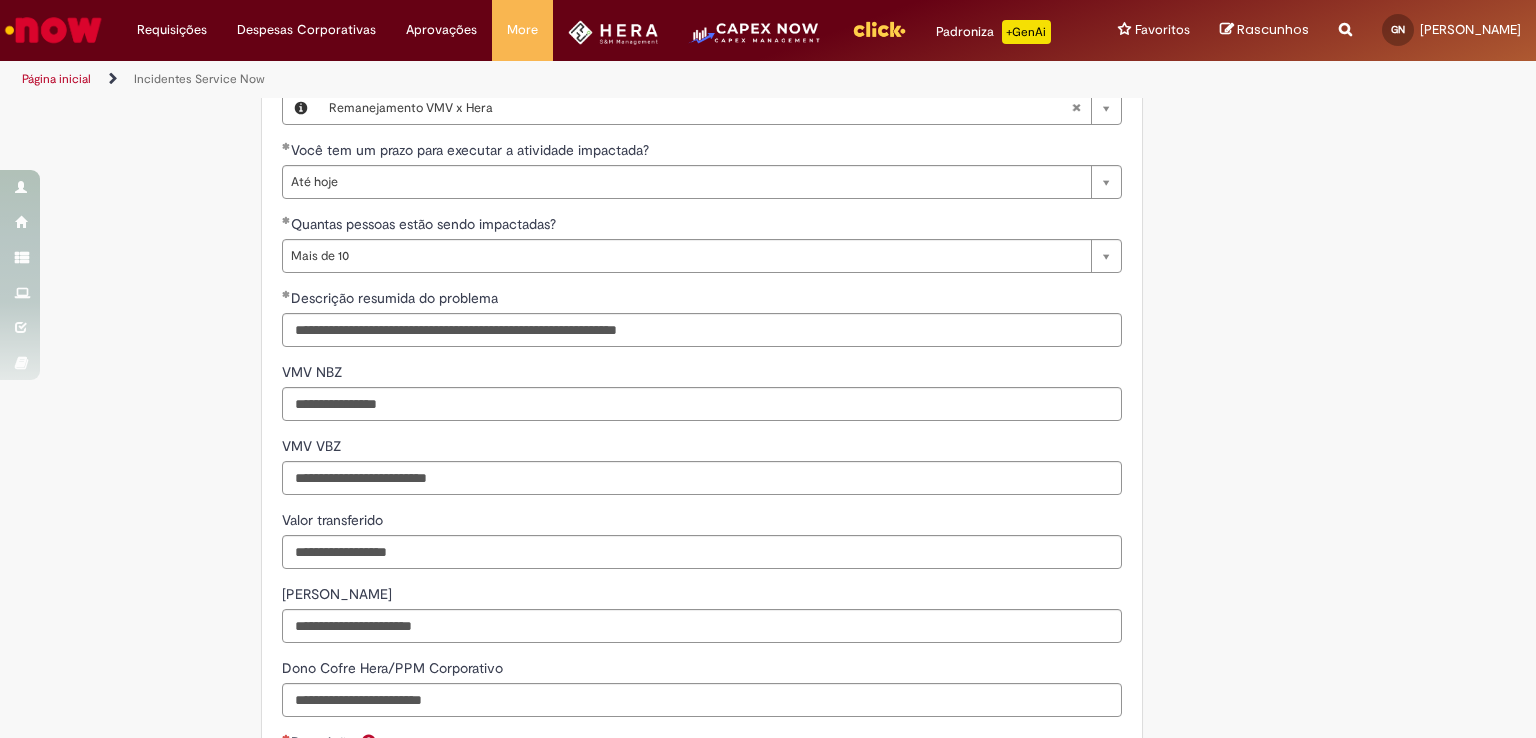 click on "**********" at bounding box center [702, 369] 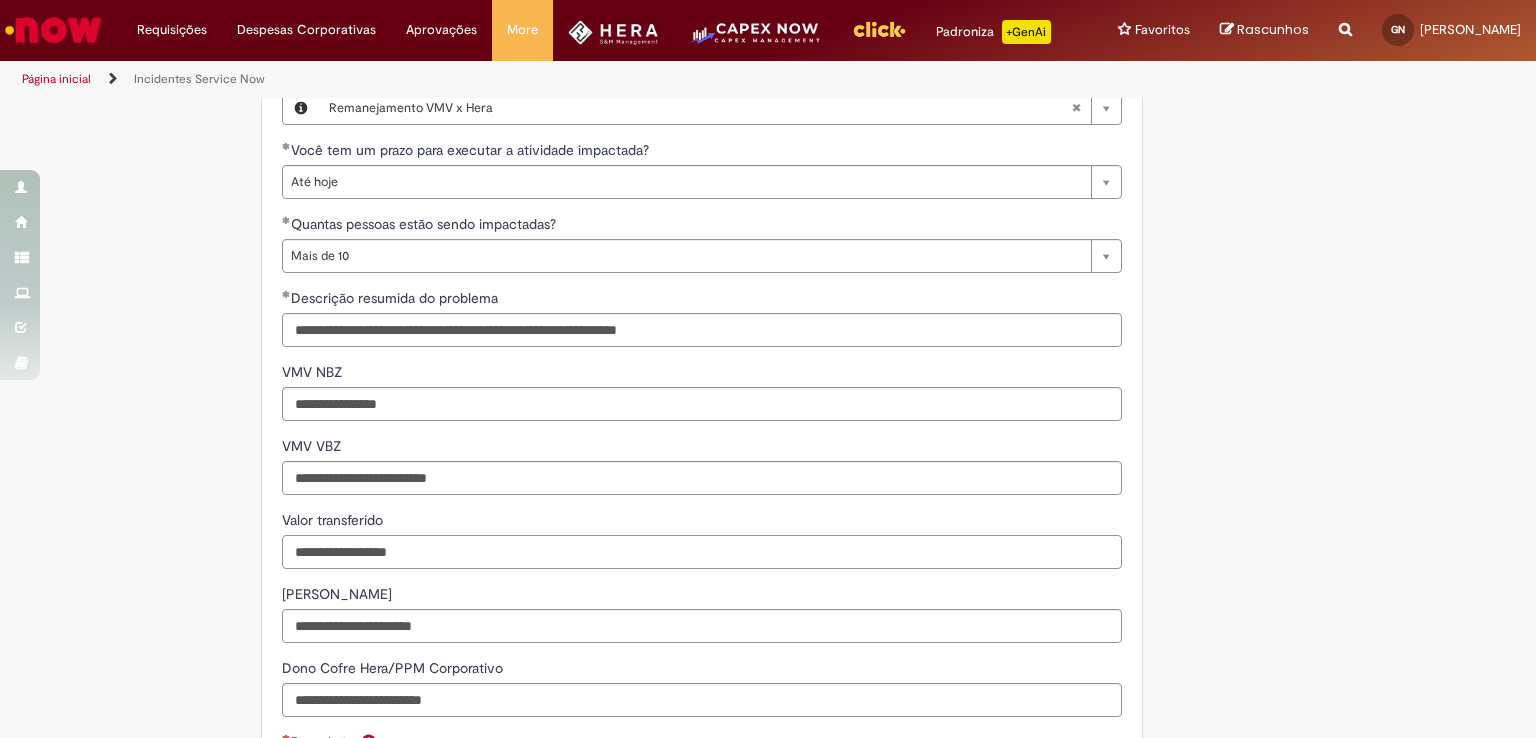 click on "Valor transferido" at bounding box center (702, 552) 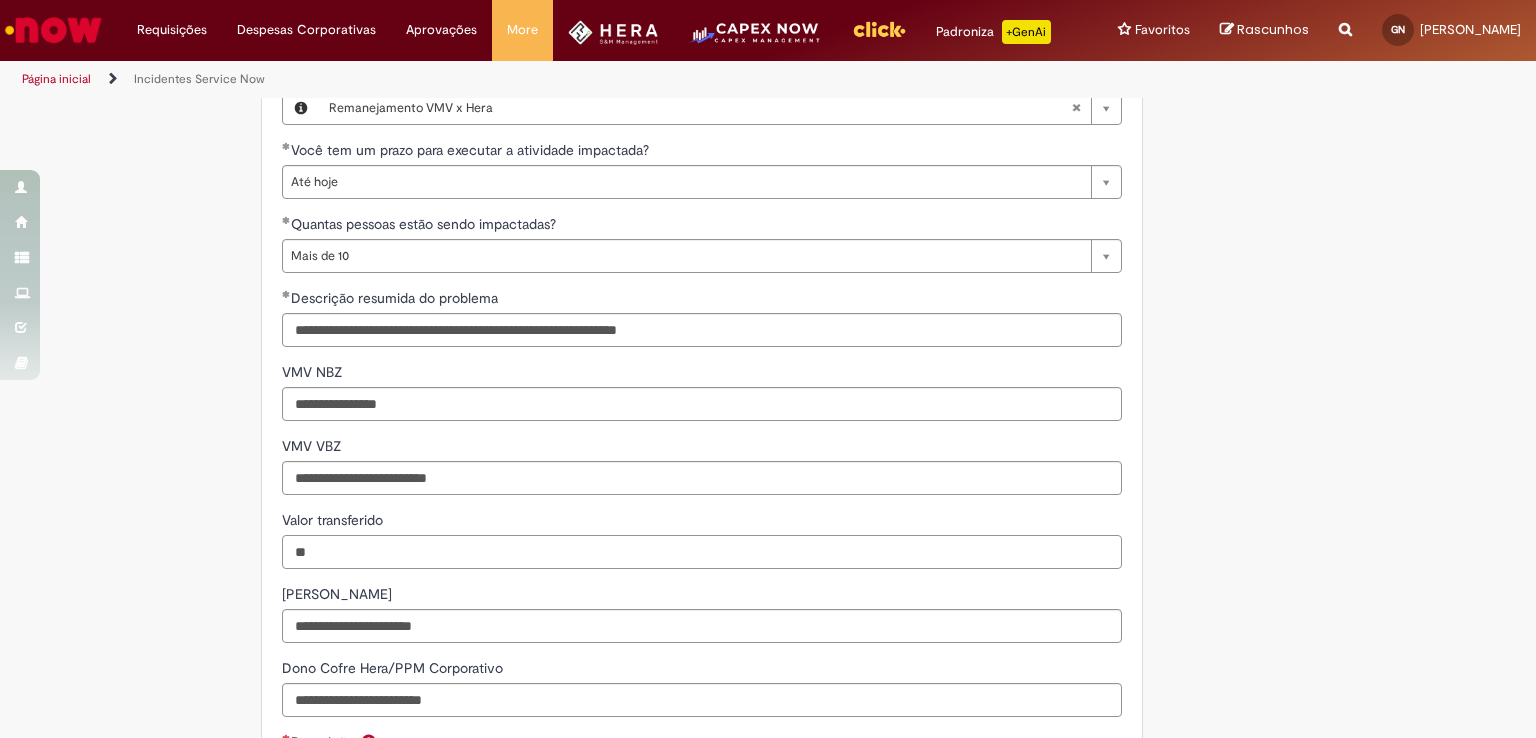 type on "*" 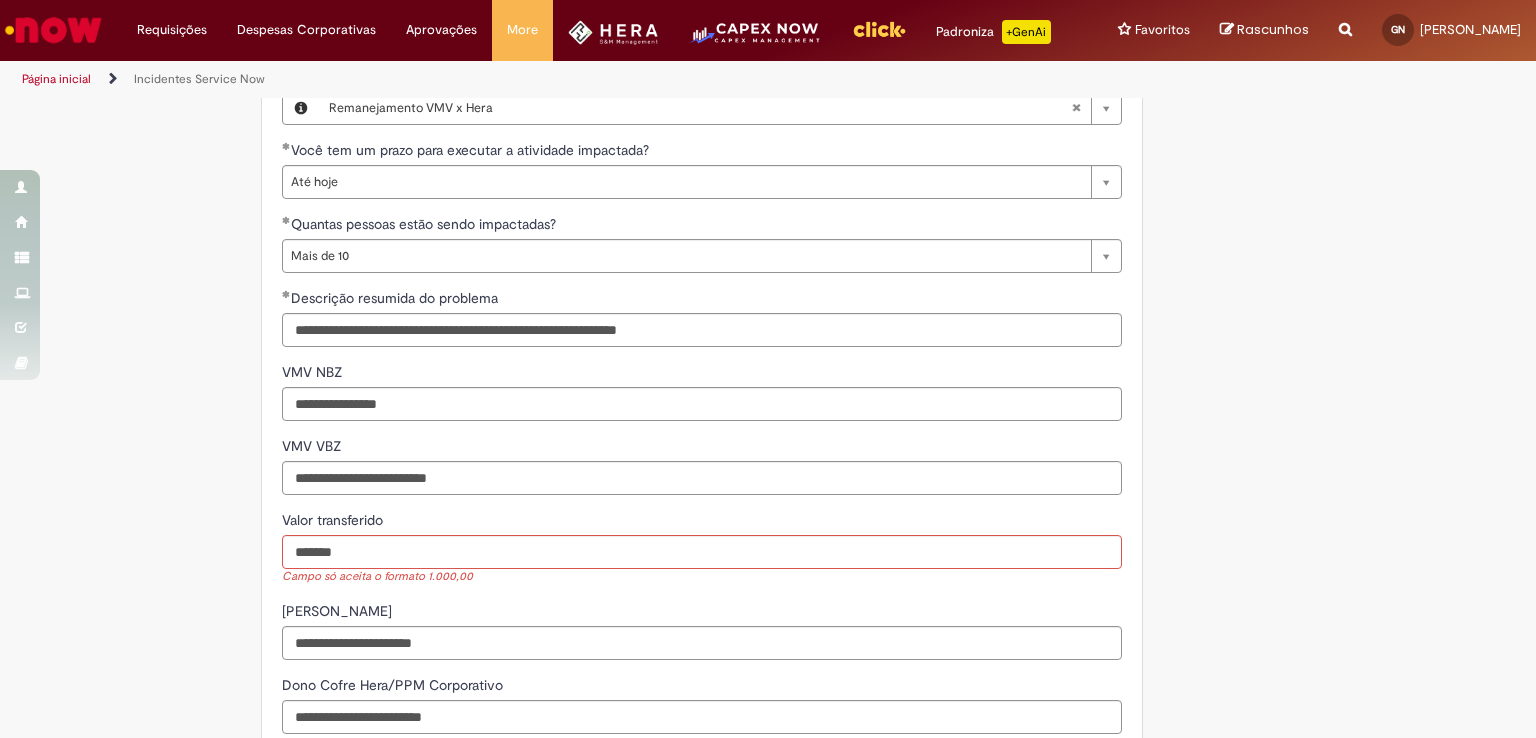click on "Valor transferido" at bounding box center (702, 522) 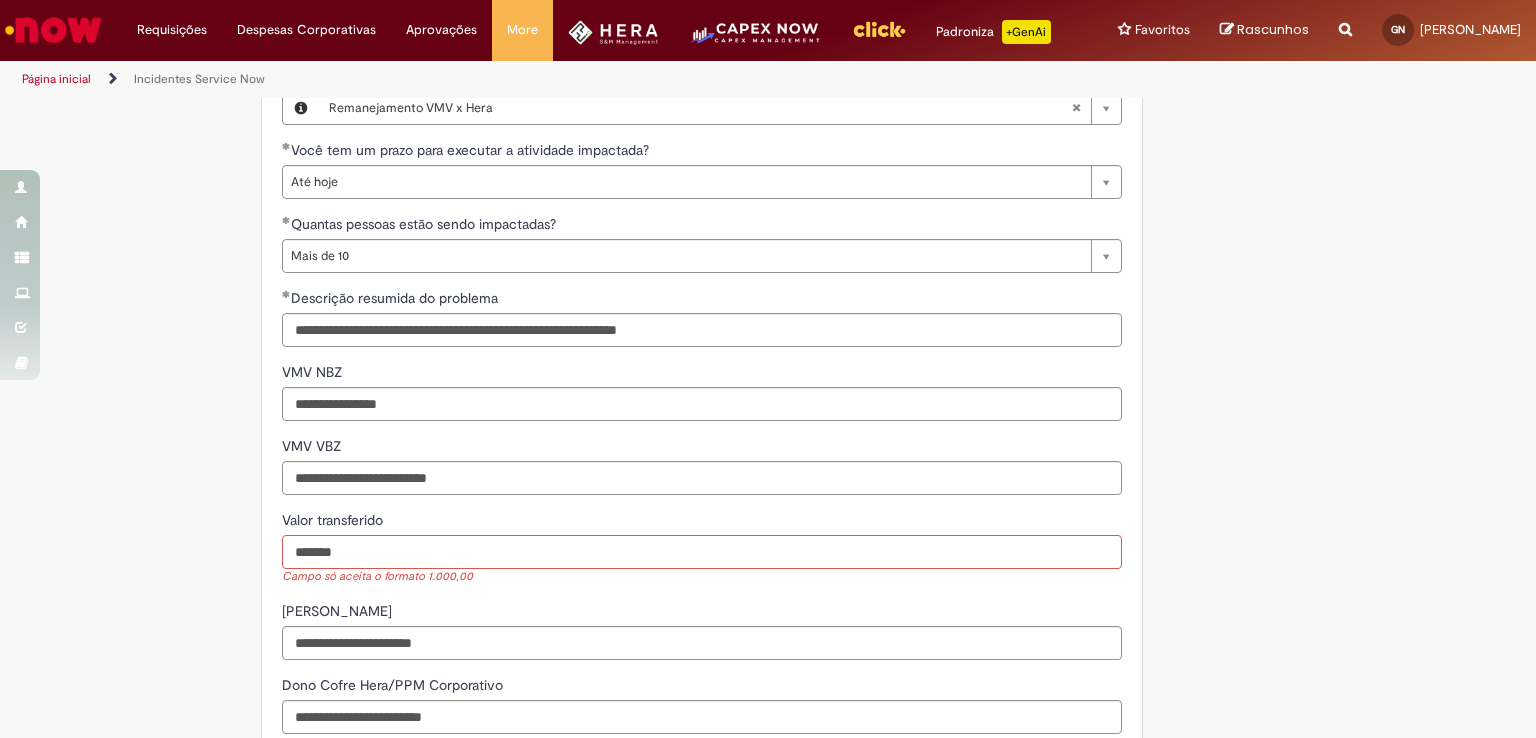drag, startPoint x: 368, startPoint y: 569, endPoint x: 259, endPoint y: 577, distance: 109.29318 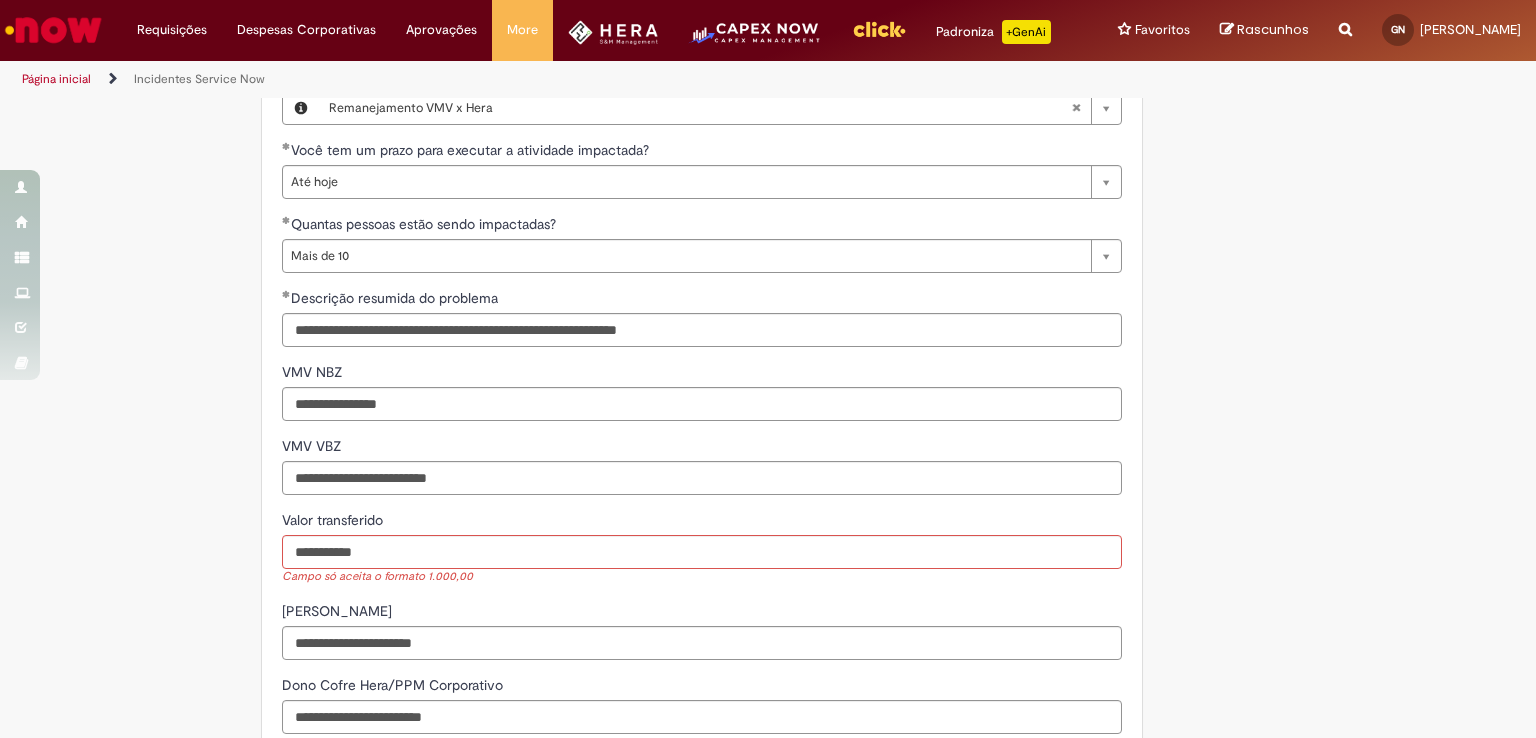 click on "**********" at bounding box center [702, 377] 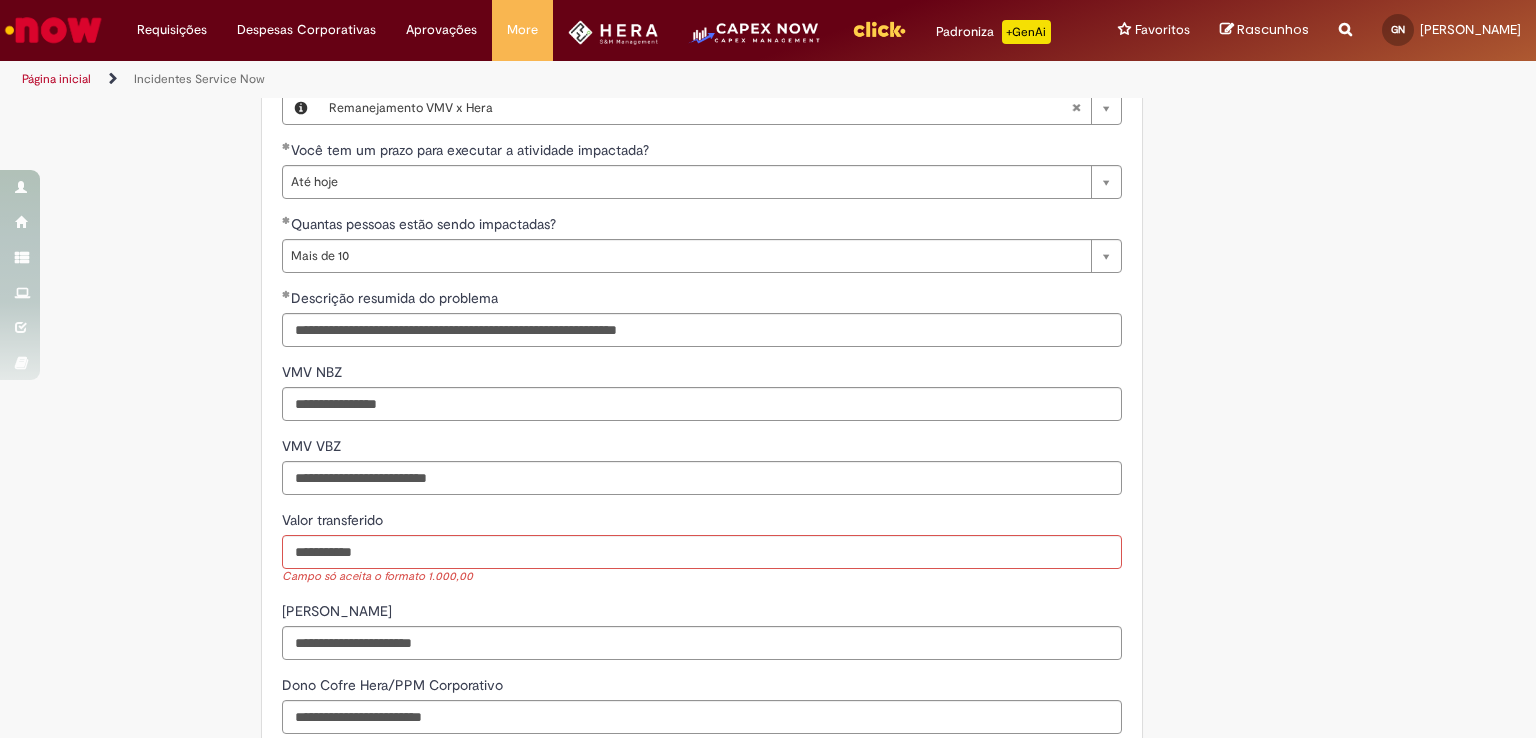 click on "**********" at bounding box center (702, 377) 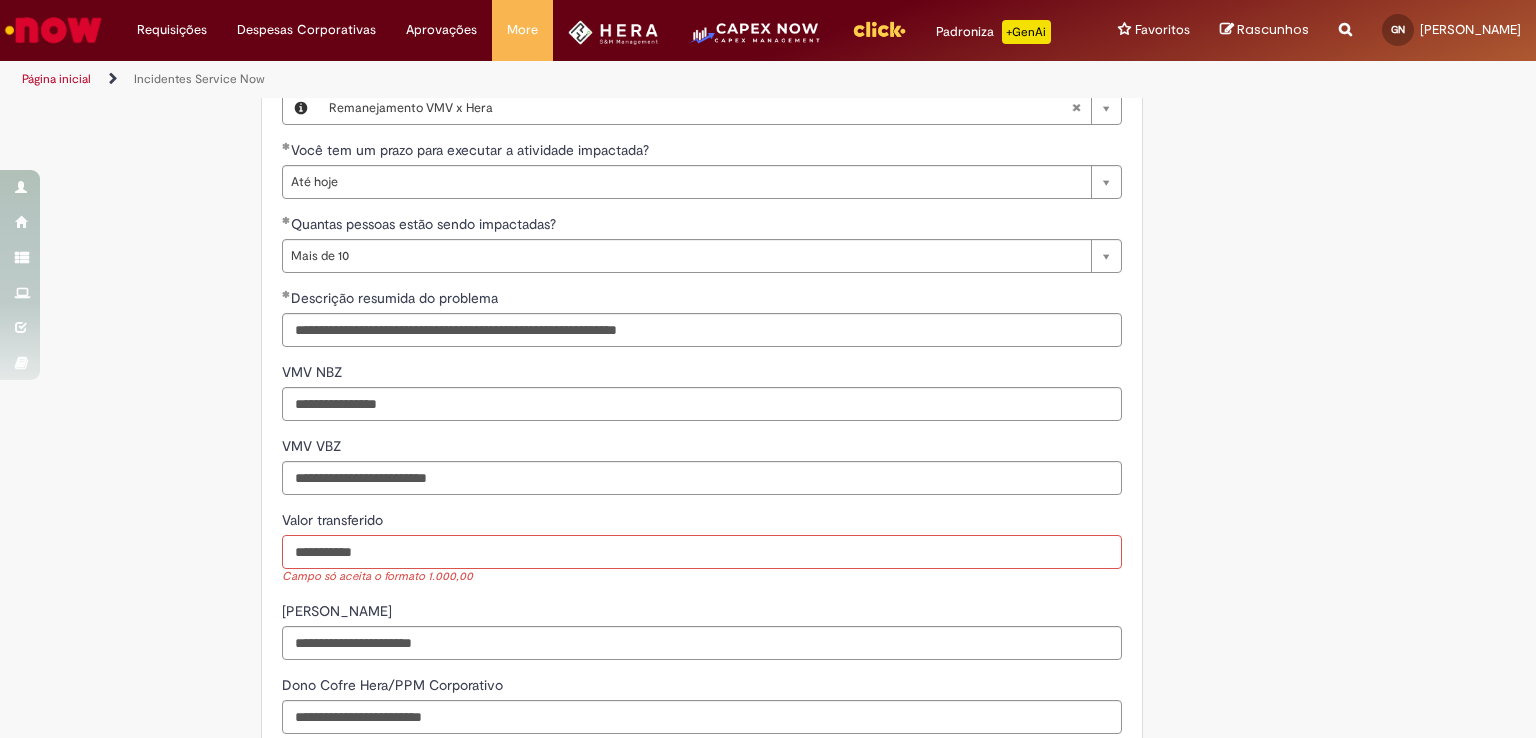 click on "**********" at bounding box center (702, 552) 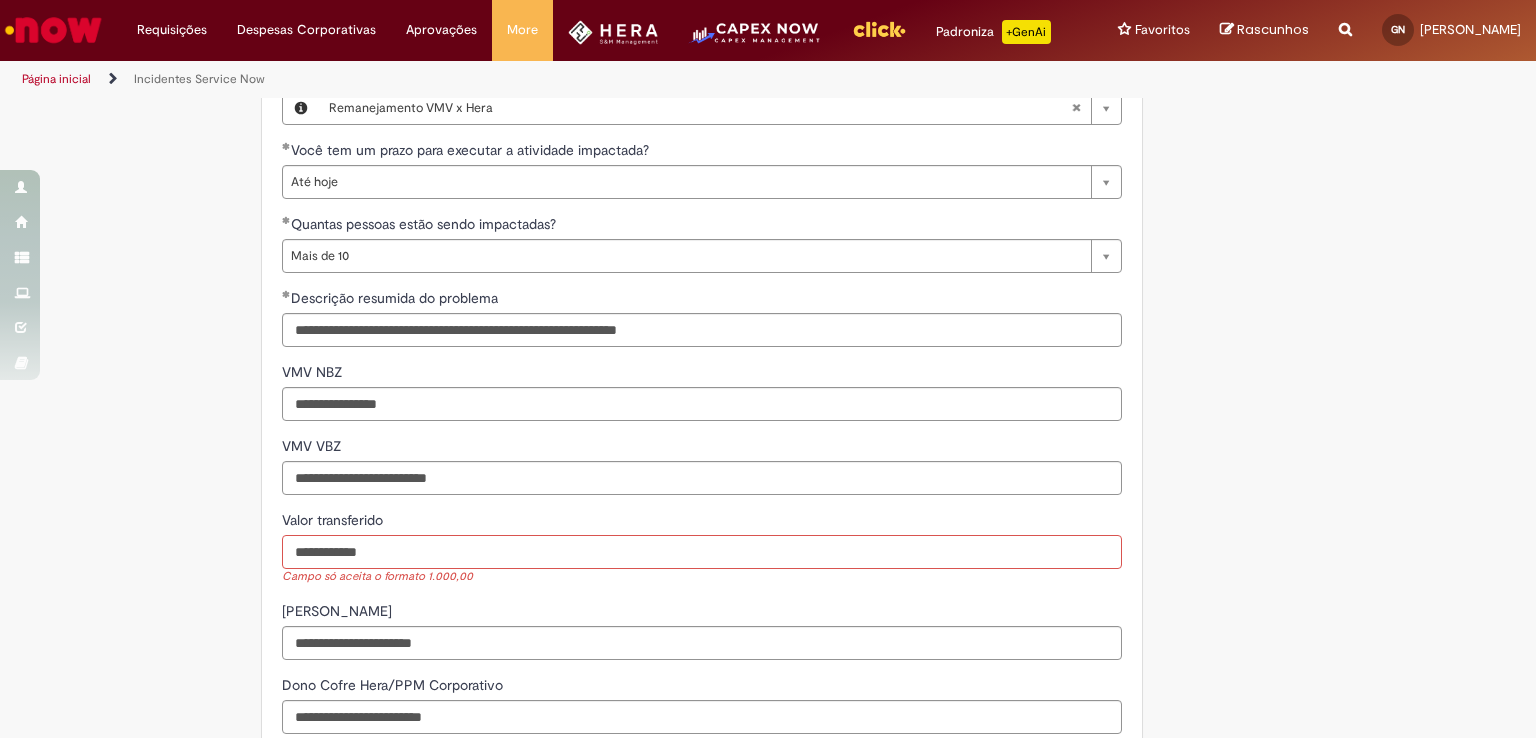 type on "**********" 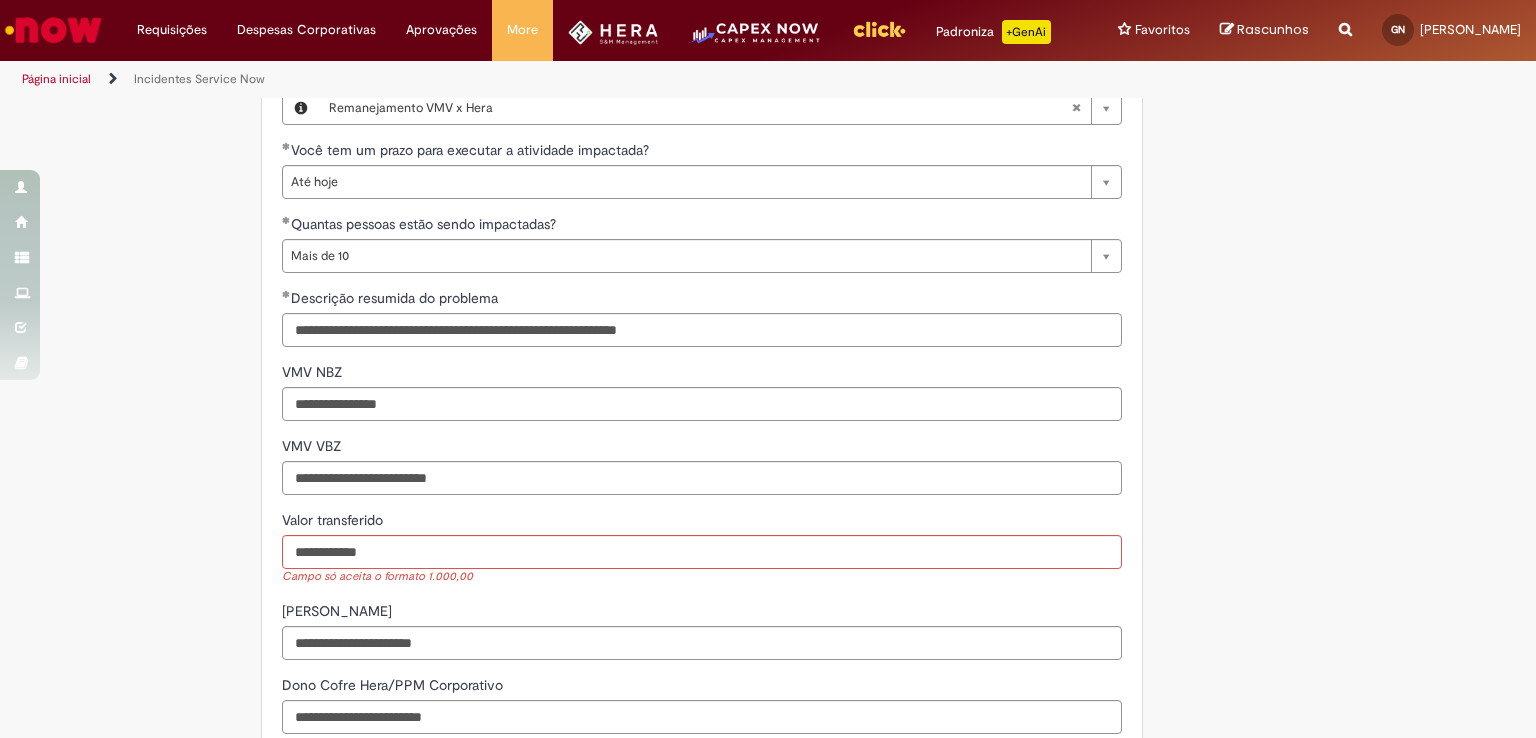 click on "Adicionar a Favoritos
Incidentes Service Now
Oferta destinada à abertura de incidentes no ServiceNow.
Para Relatar Incidentes em Produtos Específicos da Plataforma ServiceNow
Abra este registro para relatar problemas relacionados a funcionalidades que estavam operando corretamente anteriormente, mas que agora não estão funcionando ou estão apresentando falhas. Esse incidente pode estar associado a um dos seguintes produtos da plataforma ServiceNow ou sistemas internos:
Click
Now
Lupi
Now One
Se o seu problema for relacionado a sistemas externos ou plataformas fora do escopo da ServiceNow, como:
SAP
VD
Workday
Office 365
ConectaFahz
Aurora
WMS
BEES
Authenticator     entre outros...
Por favor, abra um incidente no  Portal NOW Global.
Importante
Urgência Grupo resolvedor     APR - Contabilidade S&M" at bounding box center (670, 25) 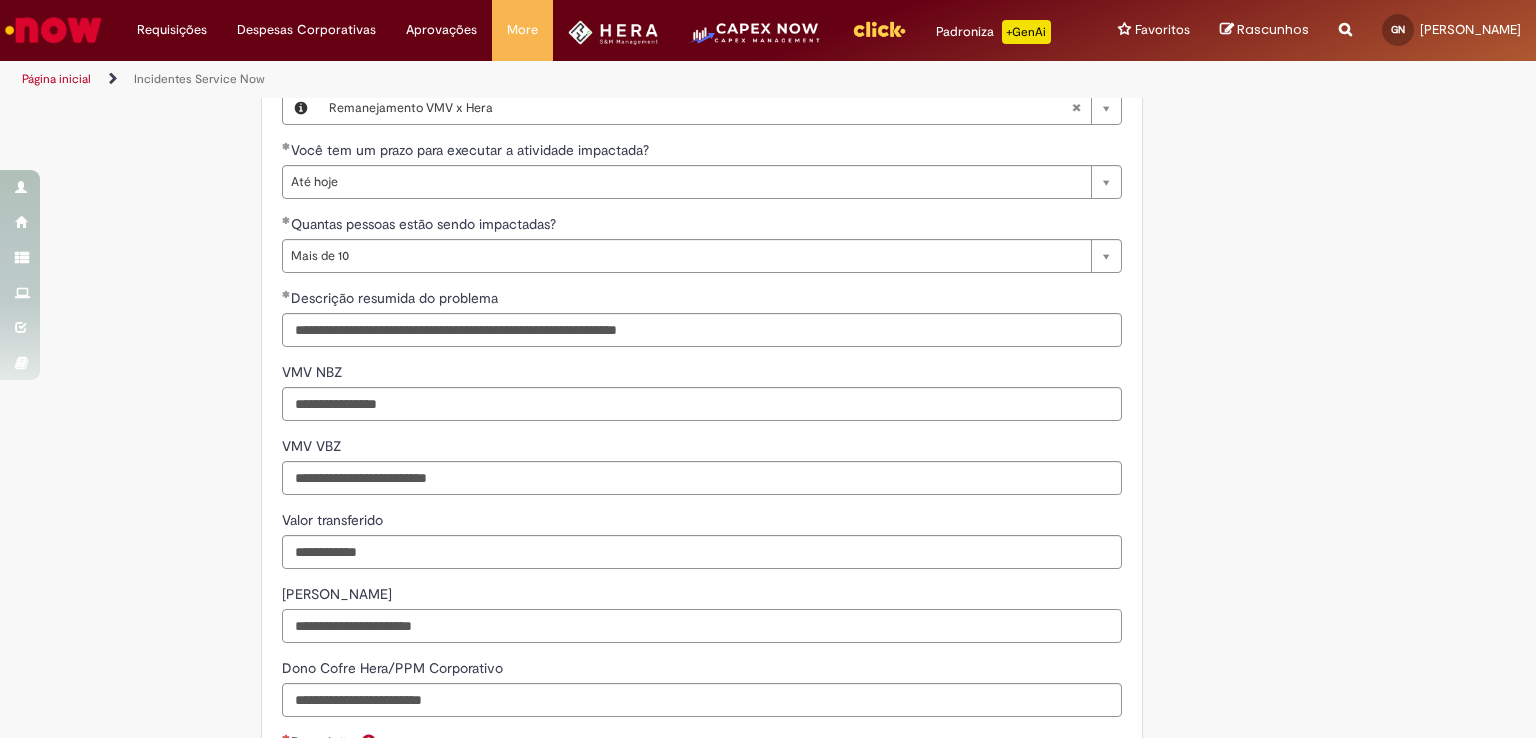 click on "Cofre Hera" at bounding box center (702, 626) 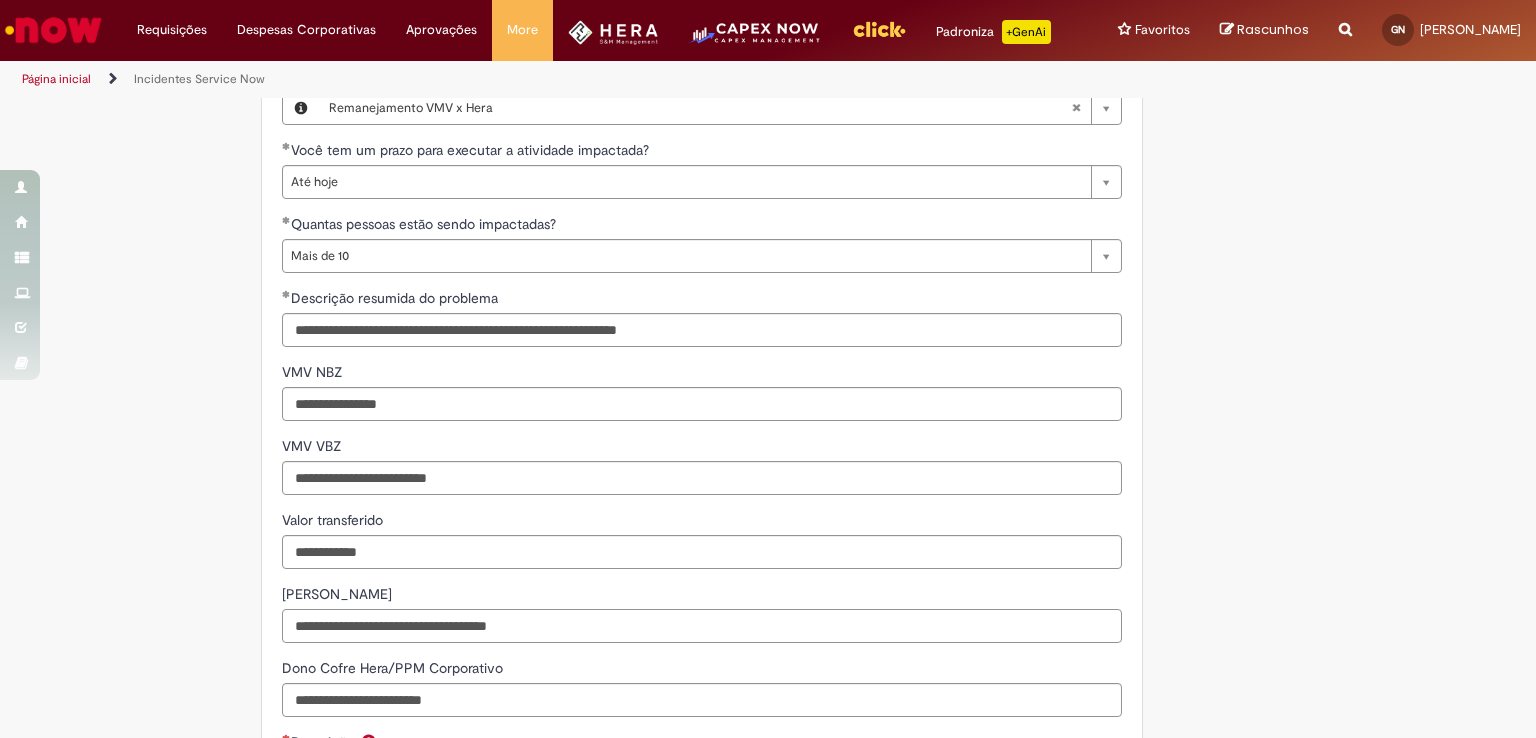 drag, startPoint x: 372, startPoint y: 645, endPoint x: 340, endPoint y: 645, distance: 32 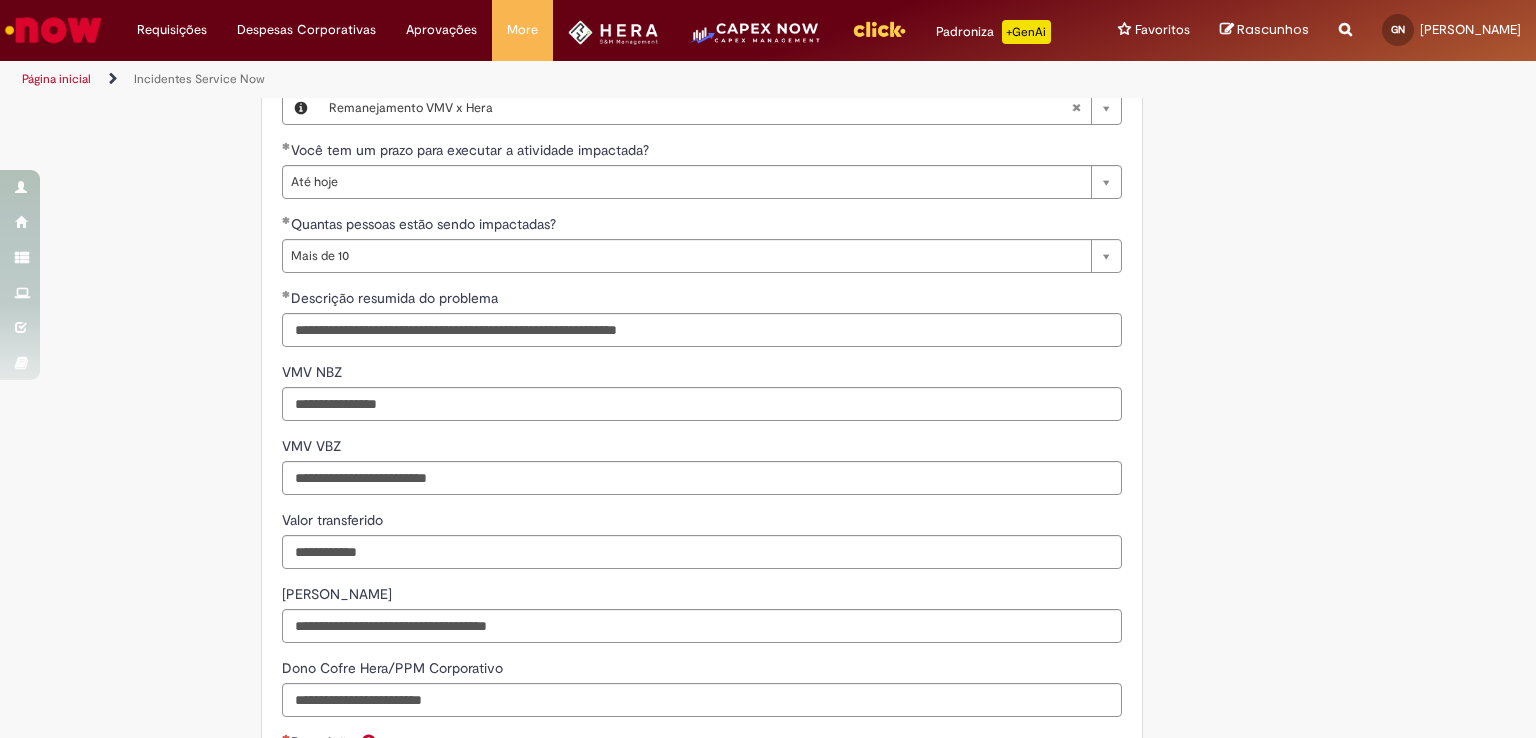 click on "Adicionar a Favoritos
Incidentes Service Now
Oferta destinada à abertura de incidentes no ServiceNow.
Para Relatar Incidentes em Produtos Específicos da Plataforma ServiceNow
Abra este registro para relatar problemas relacionados a funcionalidades que estavam operando corretamente anteriormente, mas que agora não estão funcionando ou estão apresentando falhas. Esse incidente pode estar associado a um dos seguintes produtos da plataforma ServiceNow ou sistemas internos:
Click
Now
Lupi
Now One
Se o seu problema for relacionado a sistemas externos ou plataformas fora do escopo da ServiceNow, como:
SAP
VD
Workday
Office 365
ConectaFahz
Aurora
WMS
BEES
Authenticator     entre outros...
Por favor, abra um incidente no  Portal NOW Global.
Importante
Urgência Grupo resolvedor     APR - Contabilidade S&M" at bounding box center [670, 17] 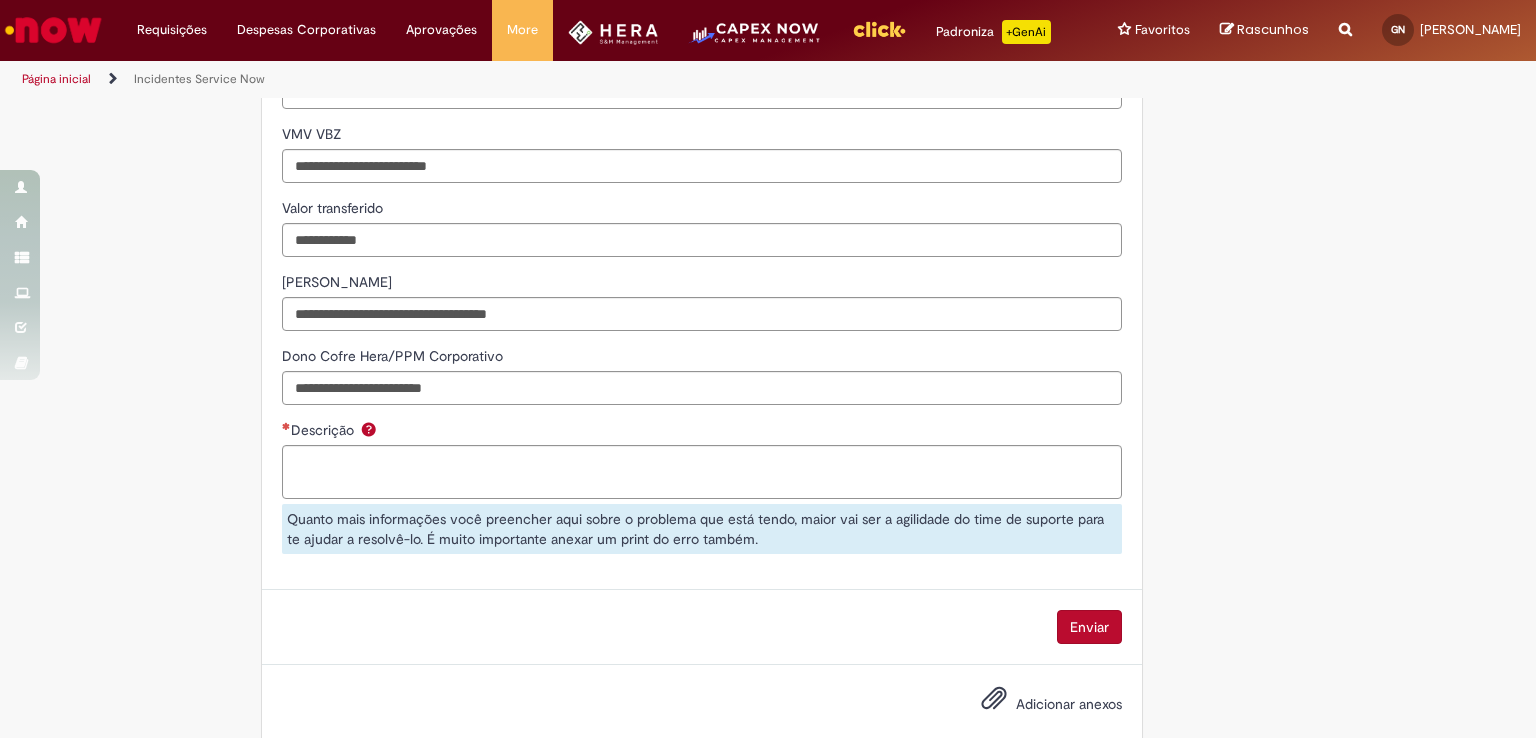 scroll, scrollTop: 1472, scrollLeft: 0, axis: vertical 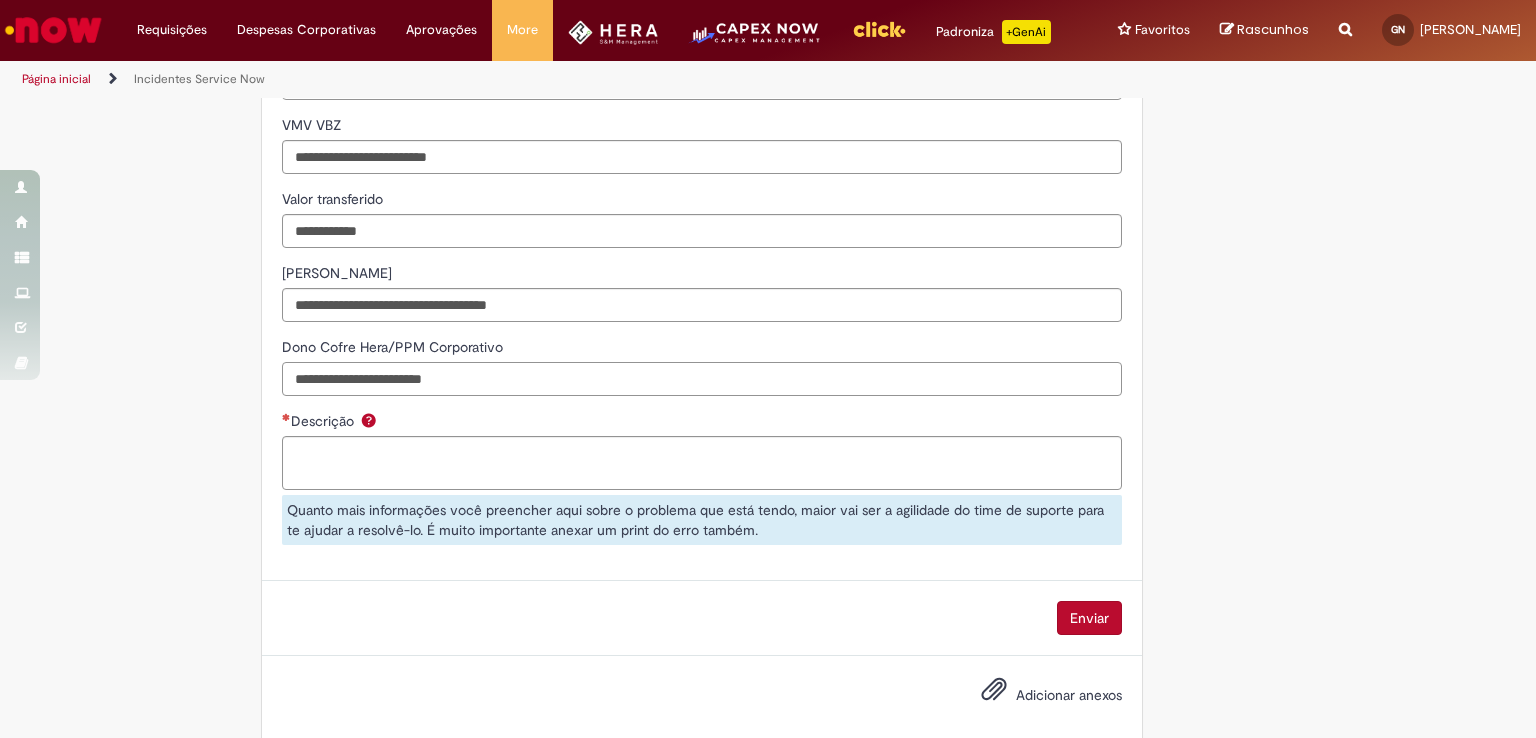 click on "Dono Cofre Hera/PPM Corporativo" at bounding box center [702, 379] 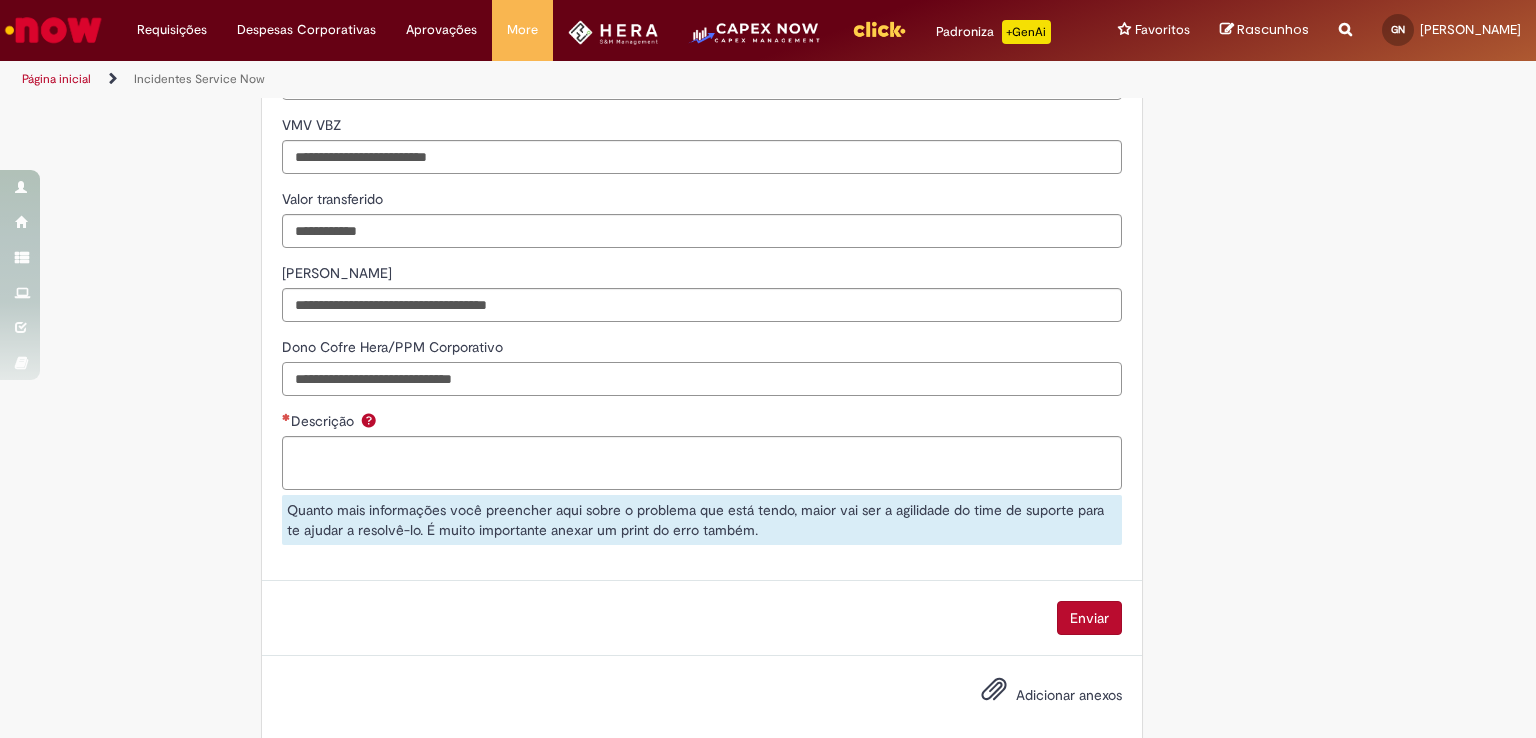 type on "**********" 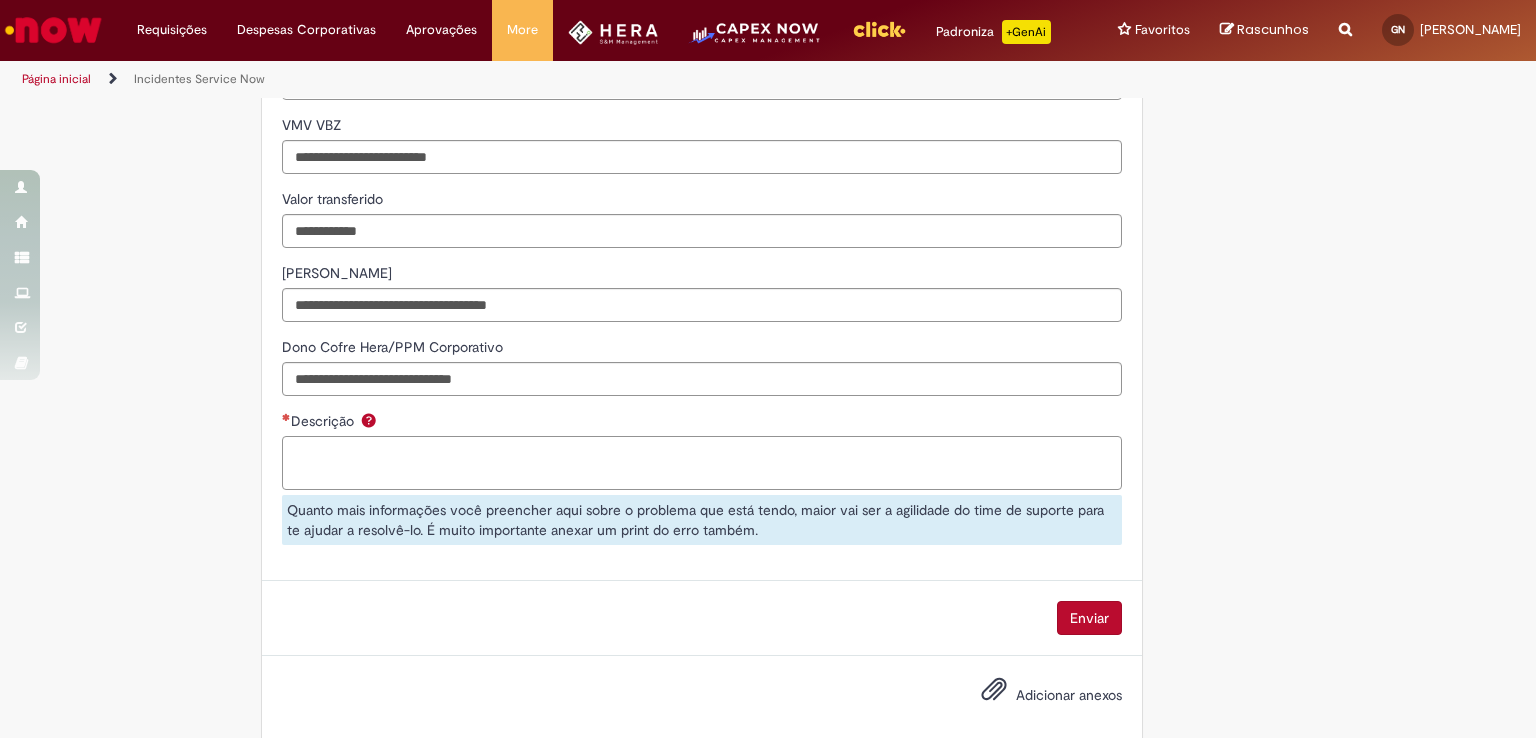 click on "Descrição" at bounding box center [702, 463] 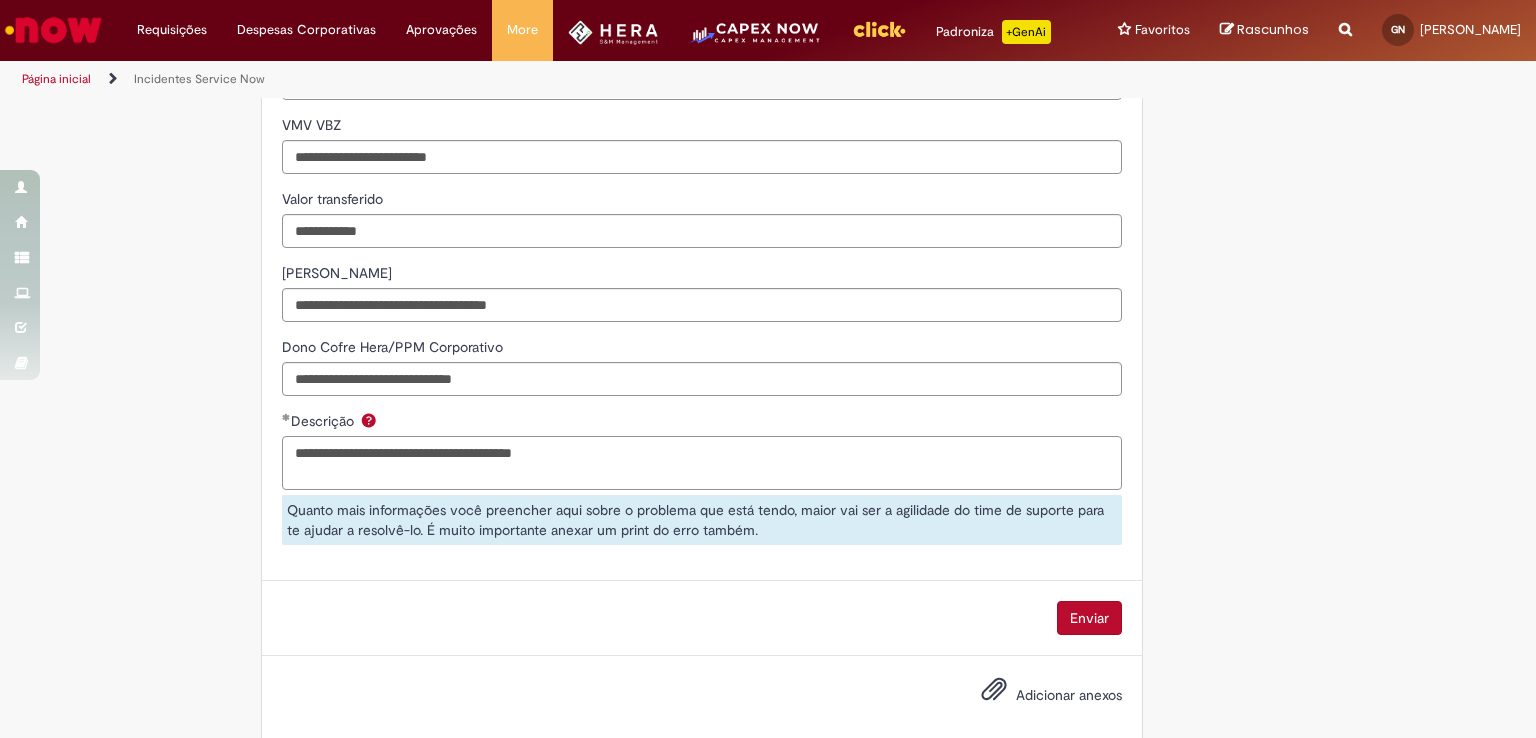 type on "**********" 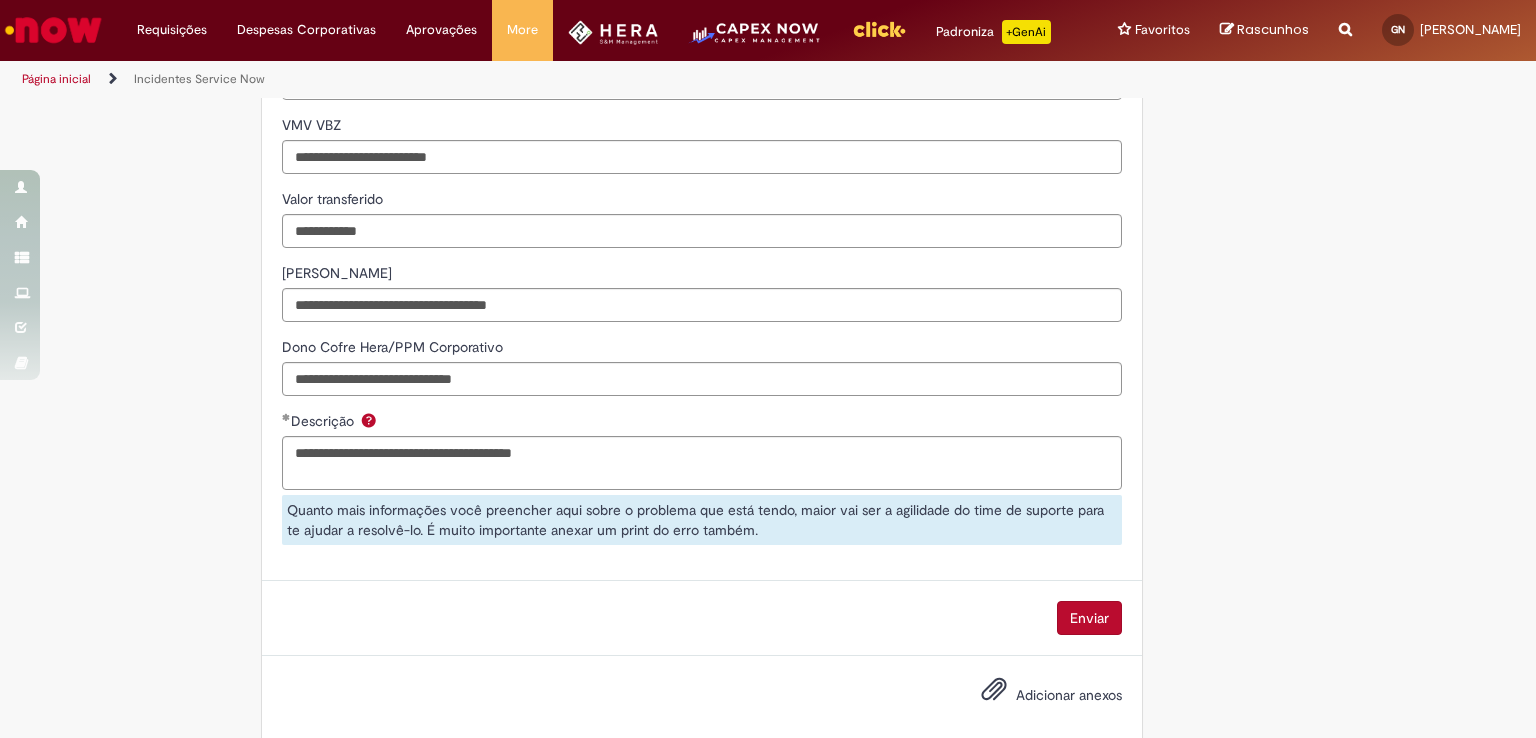 scroll, scrollTop: 1460, scrollLeft: 0, axis: vertical 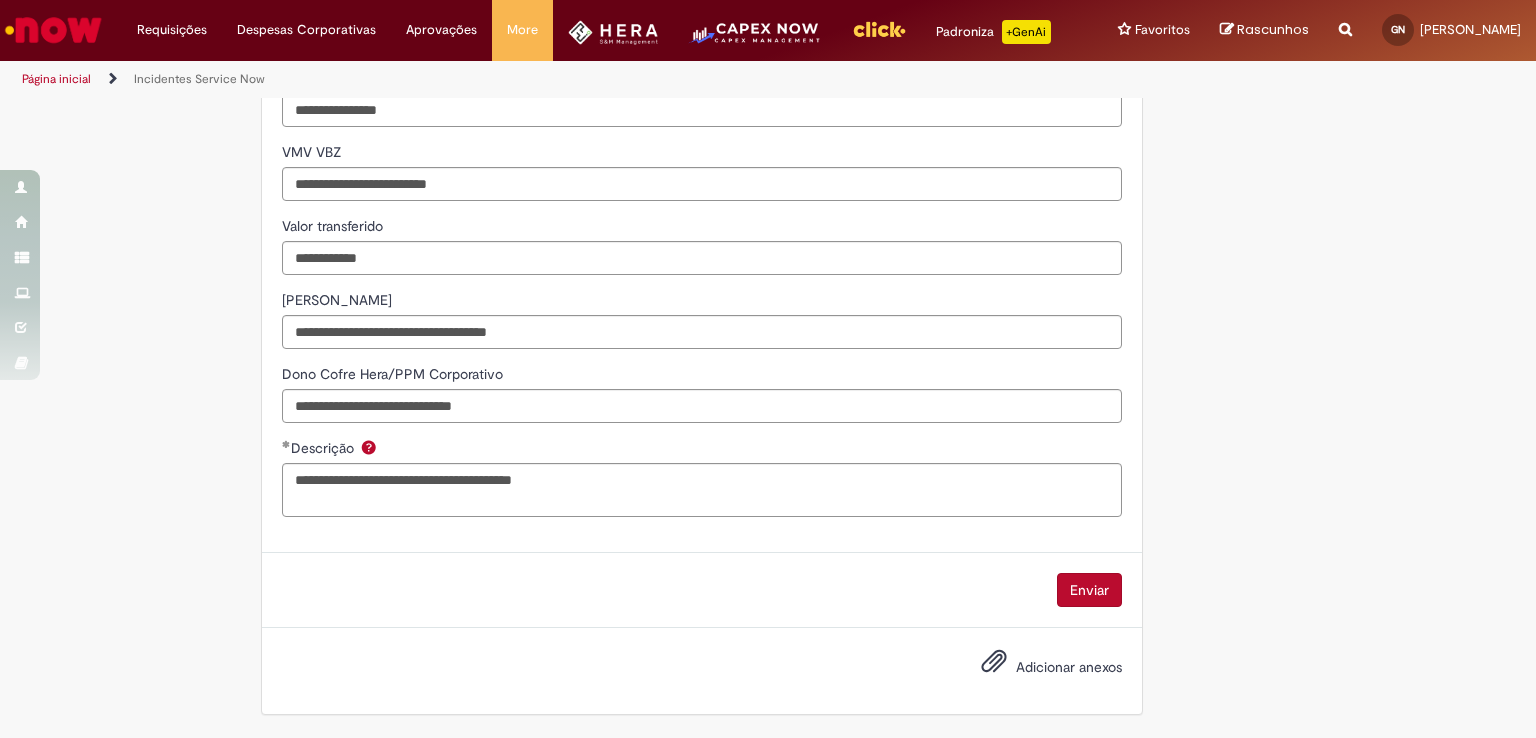 click on "**********" at bounding box center [702, -293] 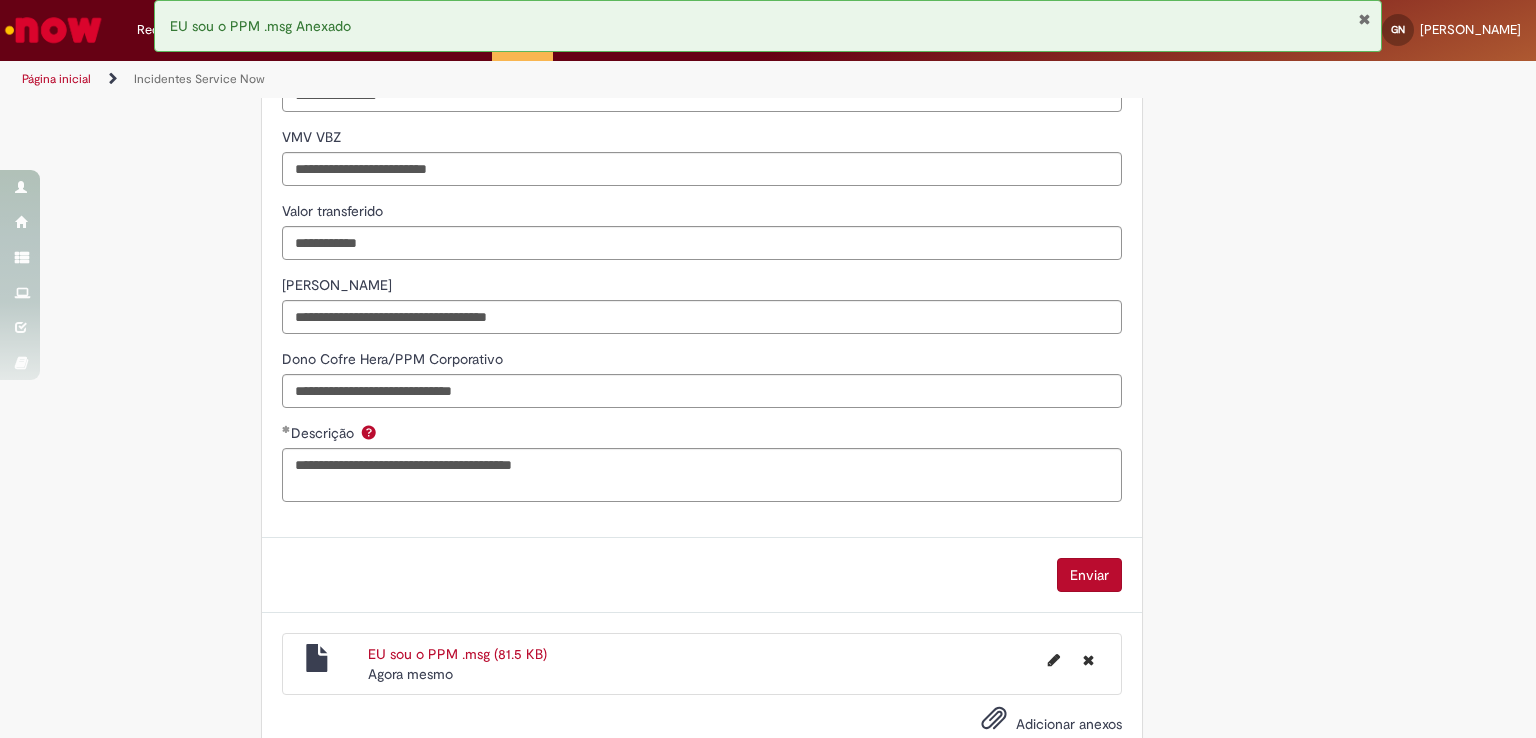 click on "Enviar" at bounding box center [1089, 575] 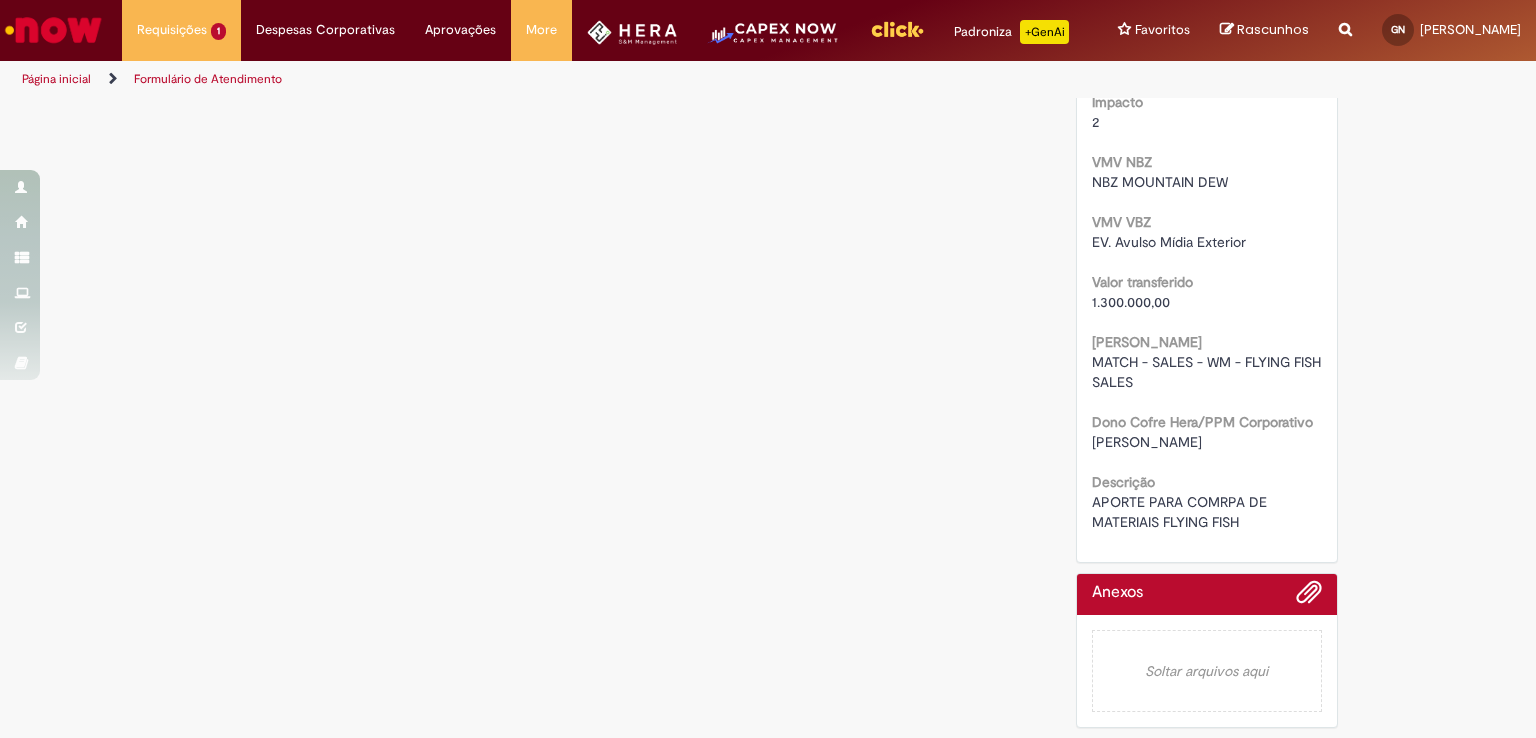 scroll, scrollTop: 0, scrollLeft: 0, axis: both 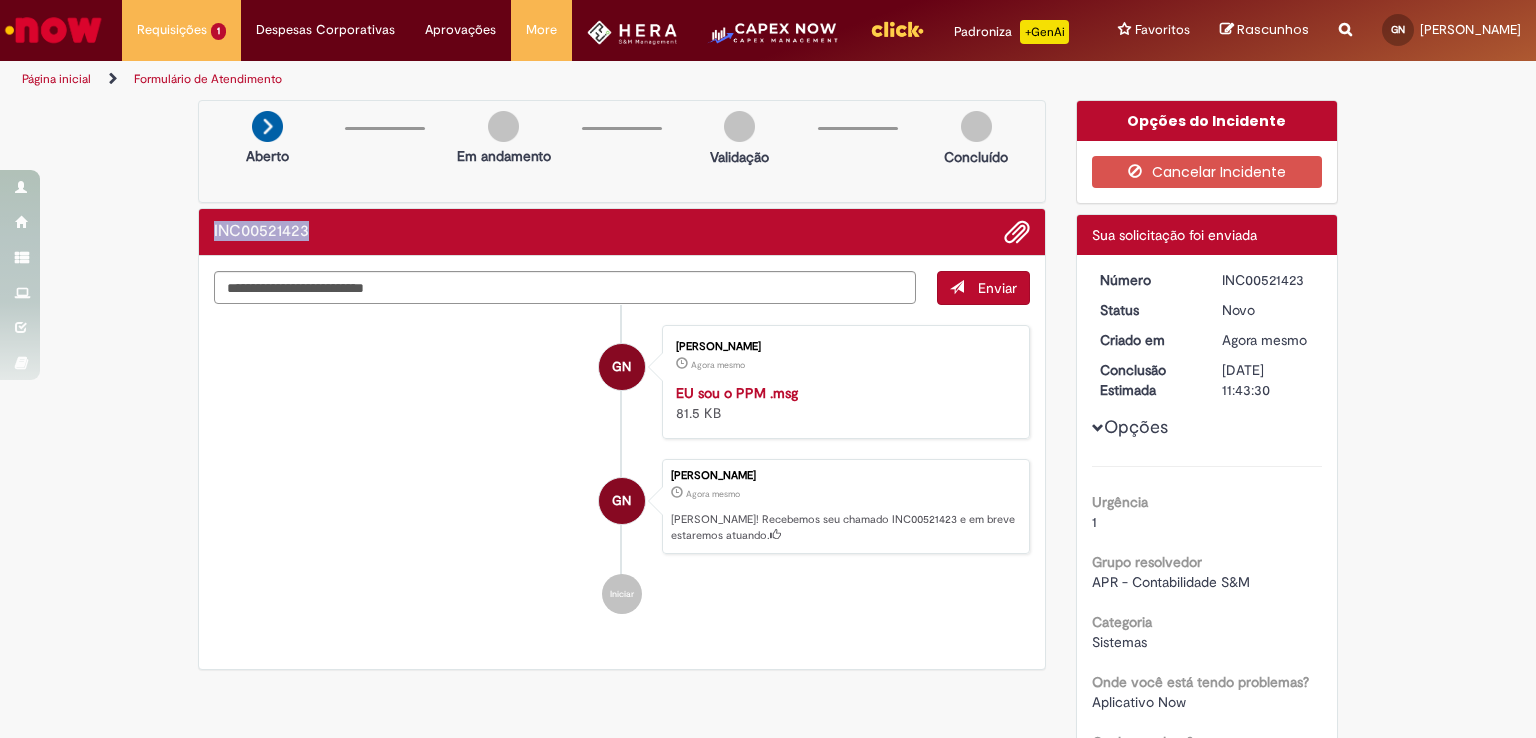 drag, startPoint x: 331, startPoint y: 247, endPoint x: 147, endPoint y: 253, distance: 184.0978 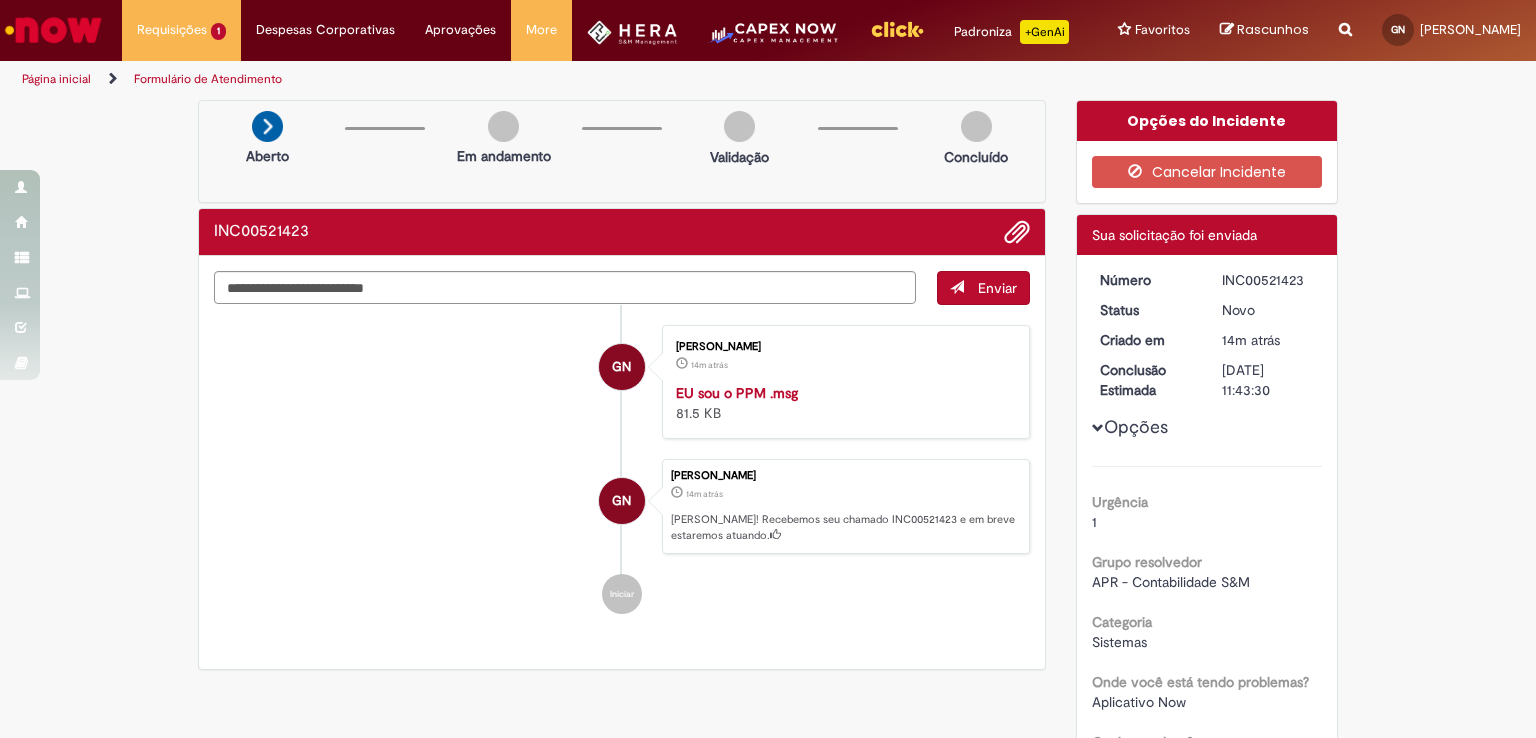 click on "GN
Gabriel Henrique Carvalho Neves
14m atrás 14 minutos atrás
Ola! Recebemos seu chamado INC00521423 e em breve estaremos atuando." at bounding box center [622, 507] 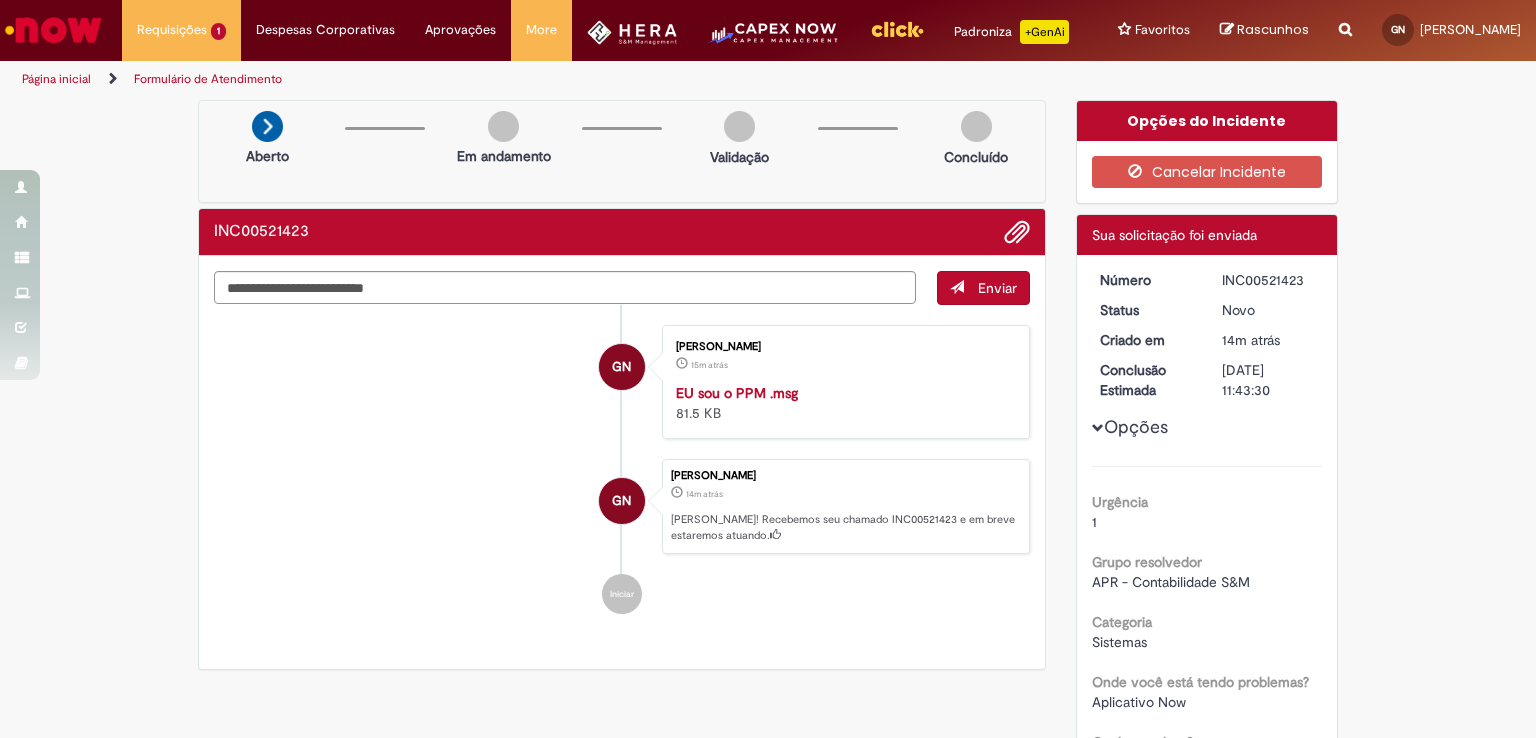 scroll, scrollTop: 0, scrollLeft: 0, axis: both 